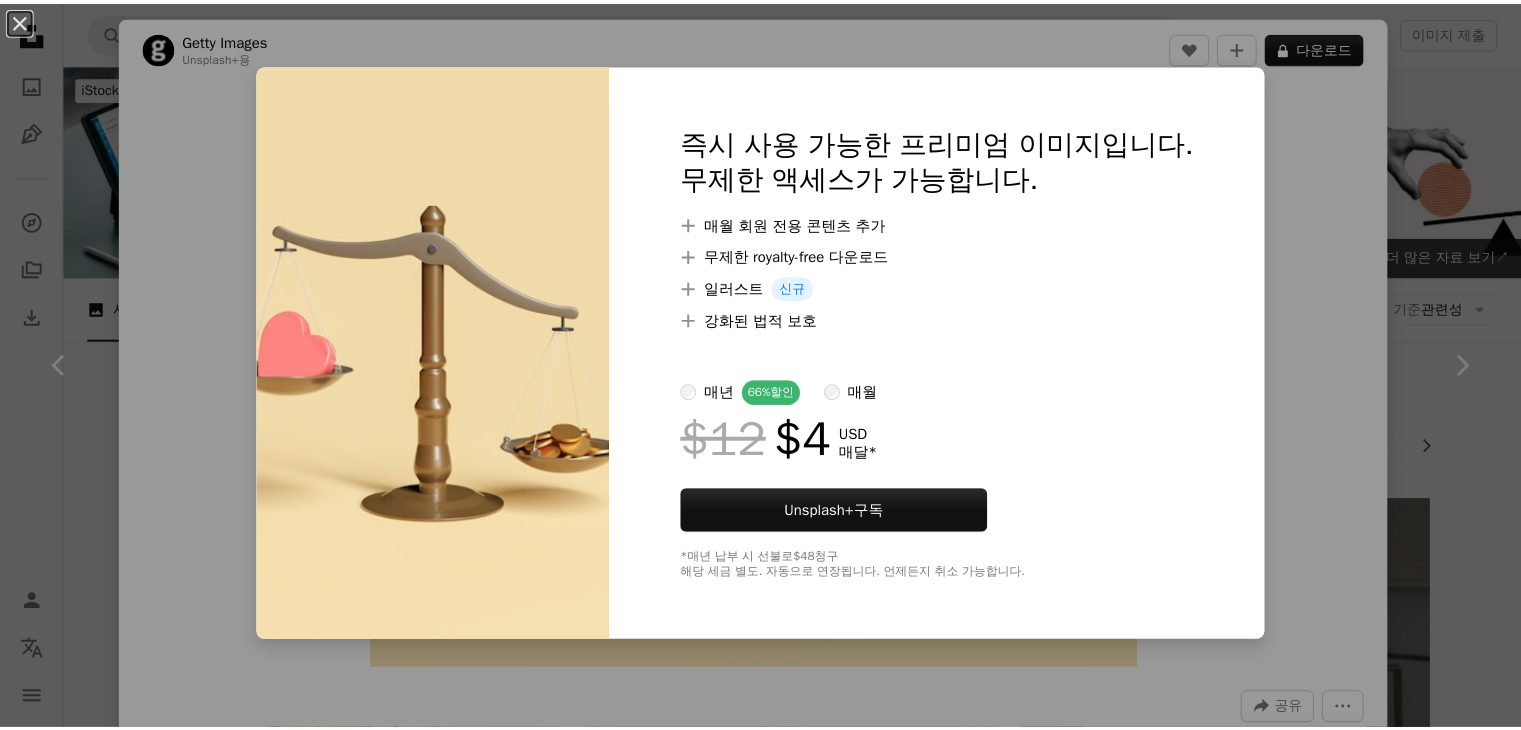 scroll, scrollTop: 800, scrollLeft: 0, axis: vertical 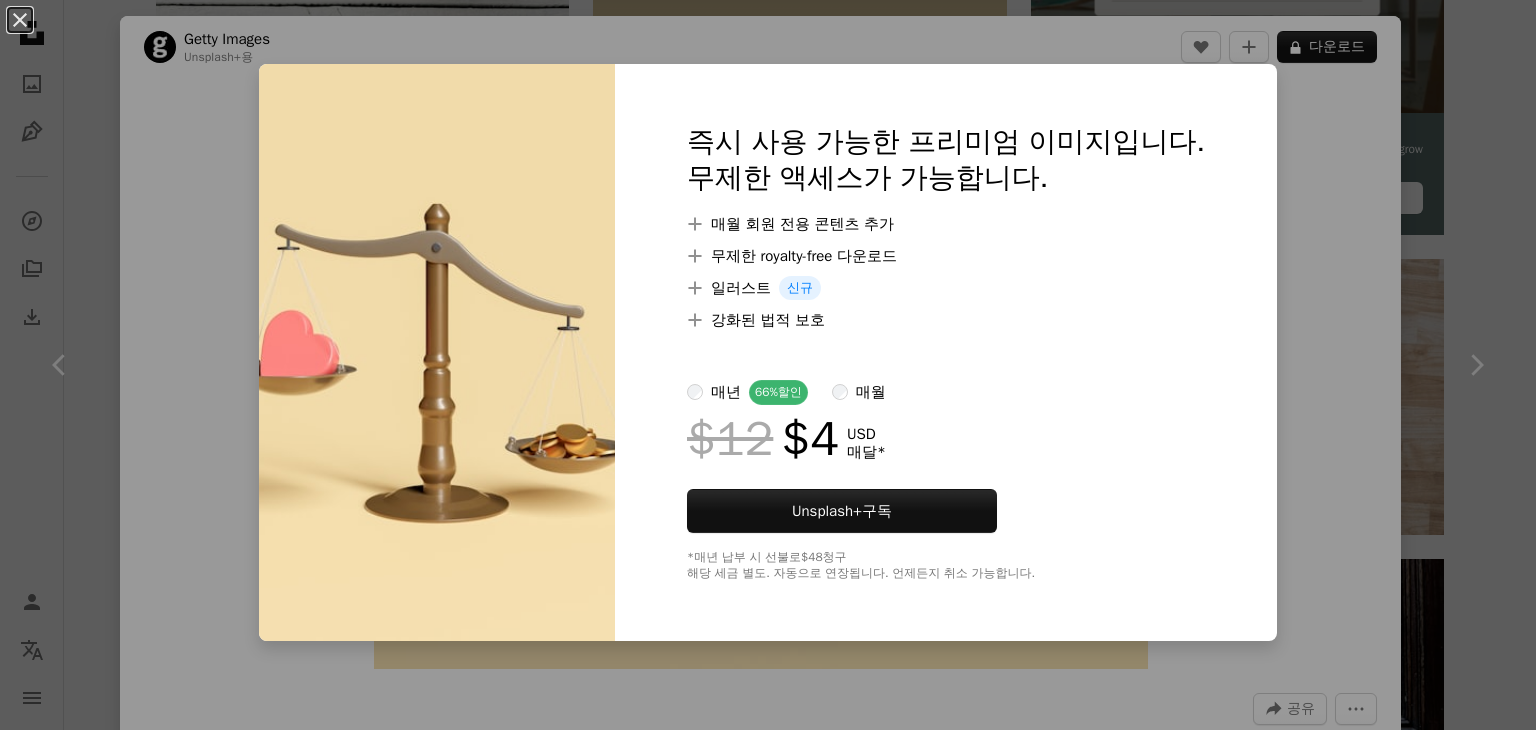 click on "An X shape 즉시 사용 가능한 프리미엄 이미지입니다. 무제한 액세스가 가능합니다. A plus sign 매월 회원 전용 콘텐츠 추가 A plus sign 무제한 royalty-free 다운로드 A plus sign 일러스트  신규 A plus sign 강화된 법적 보호 매년 66%  할인 매월 $12   $4 USD 매달 * Unsplash+  구독 *매년 납부 시 선불로  $48  청구 해당 세금 별도. 자동으로 연장됩니다. 언제든지 취소 가능합니다." at bounding box center [768, 365] 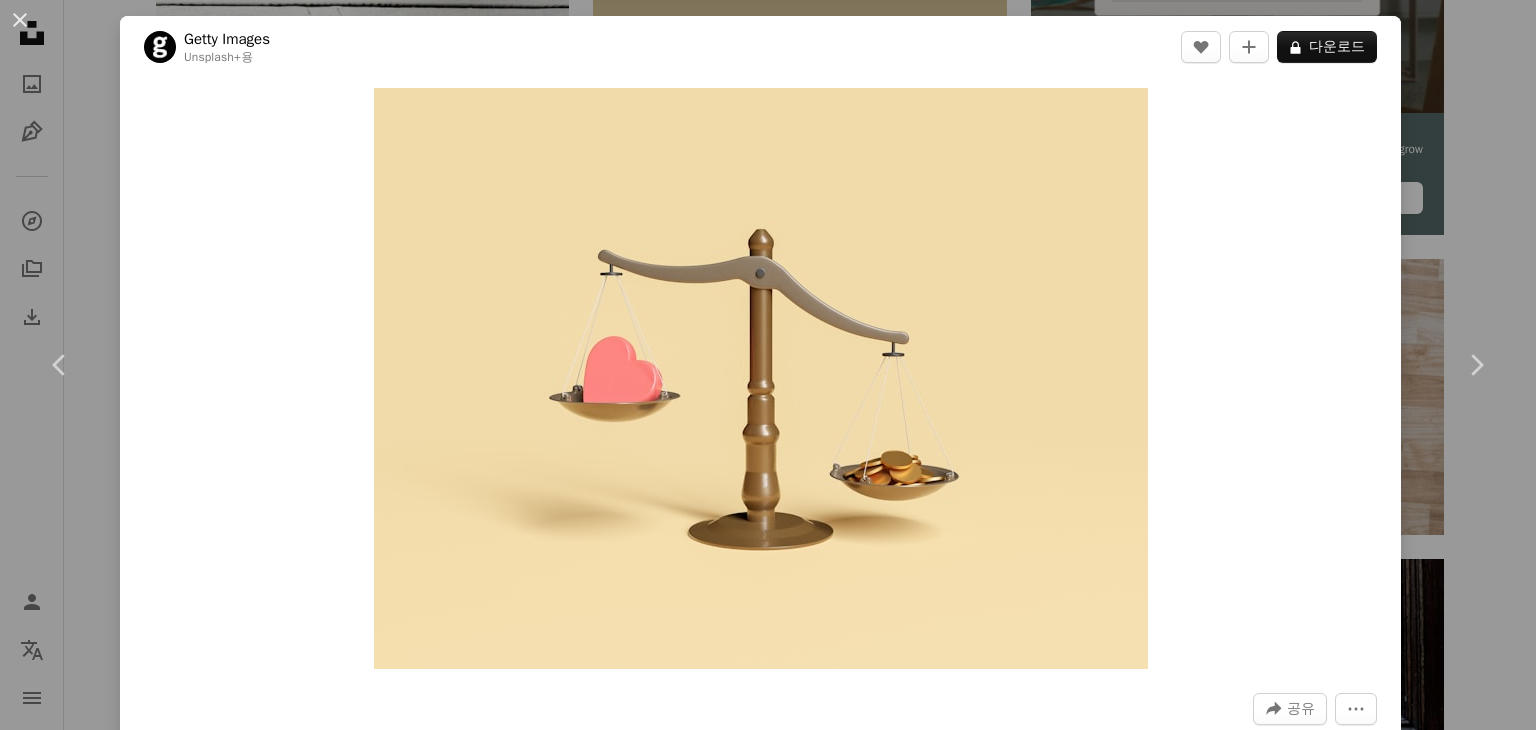 click on "Zoom in" at bounding box center (760, 378) 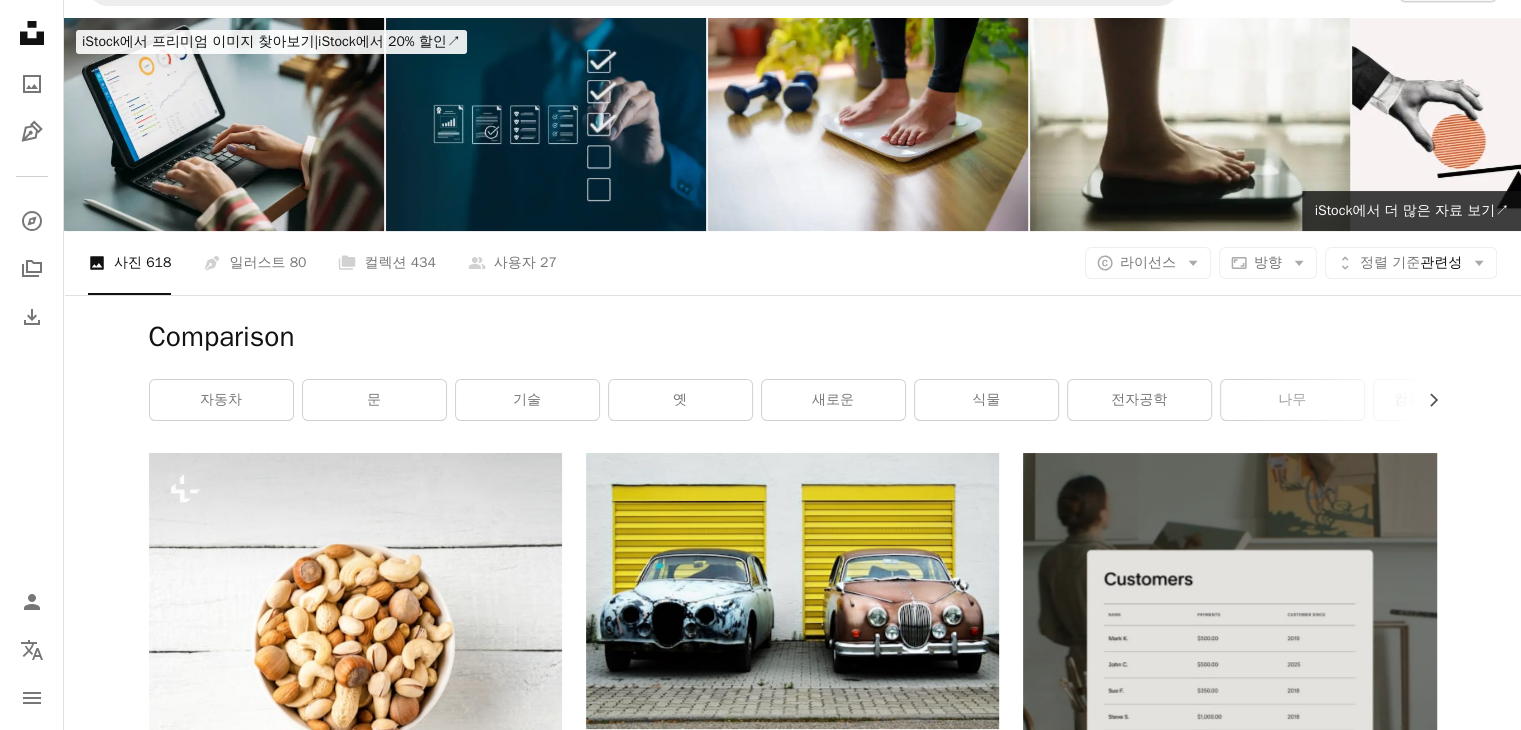 scroll, scrollTop: 0, scrollLeft: 0, axis: both 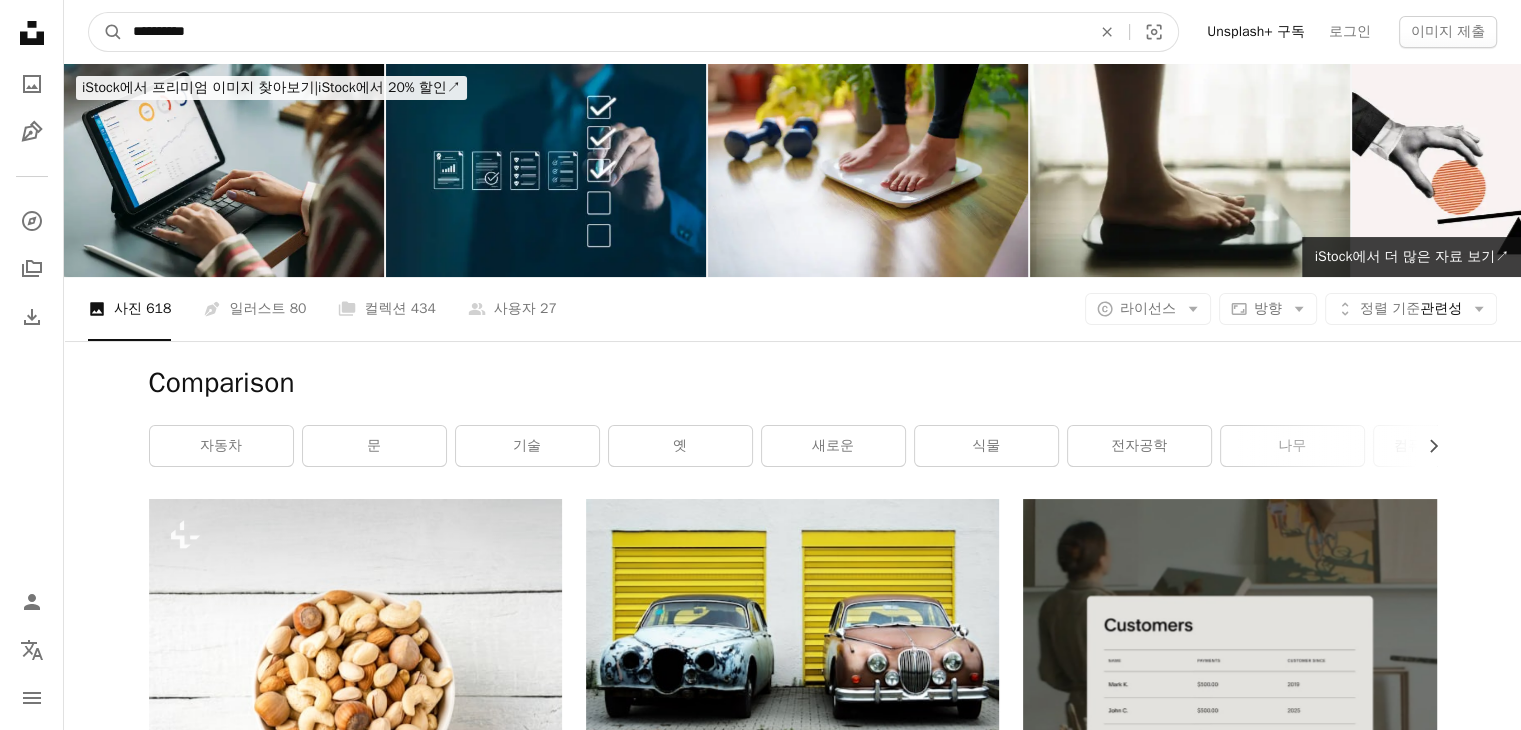 click on "**********" at bounding box center [604, 32] 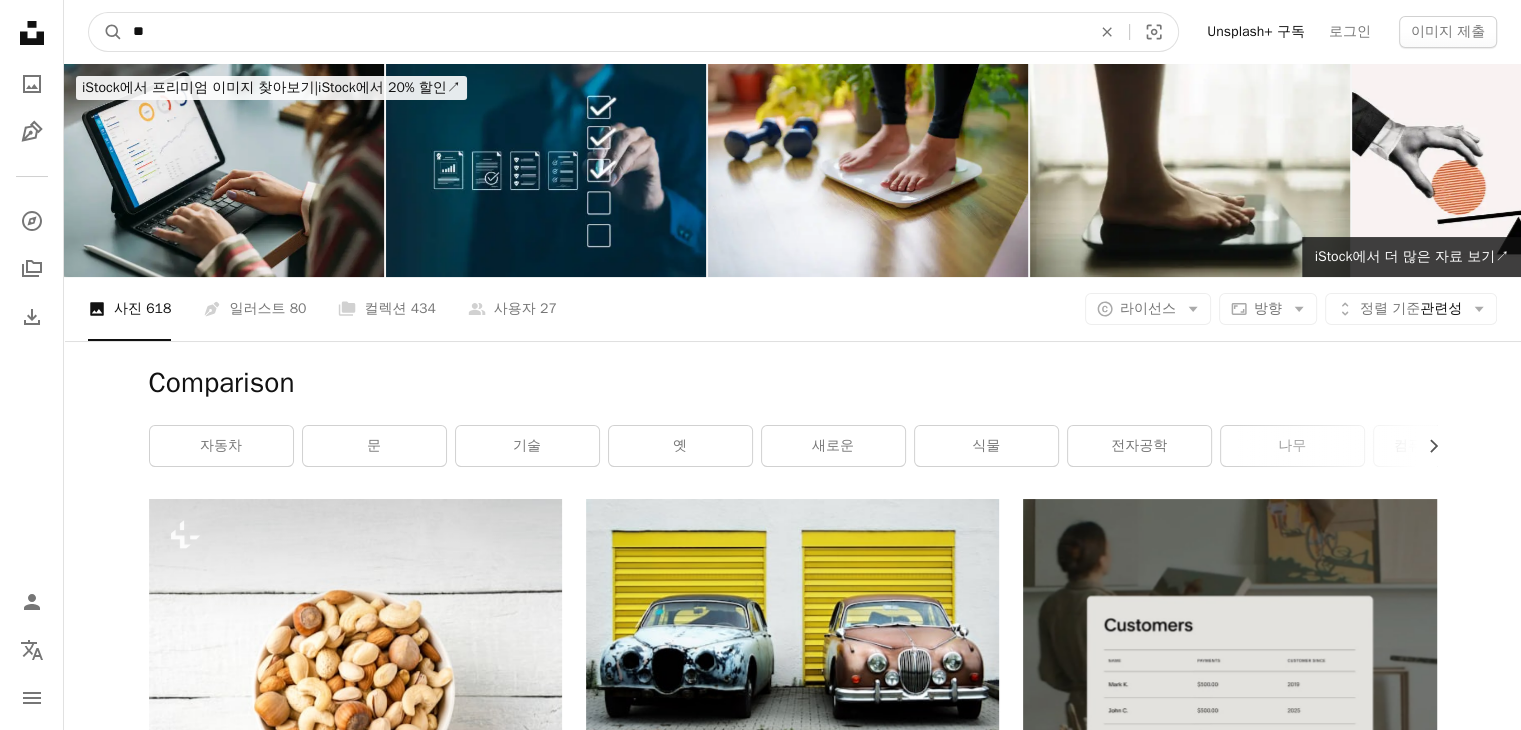 type on "**" 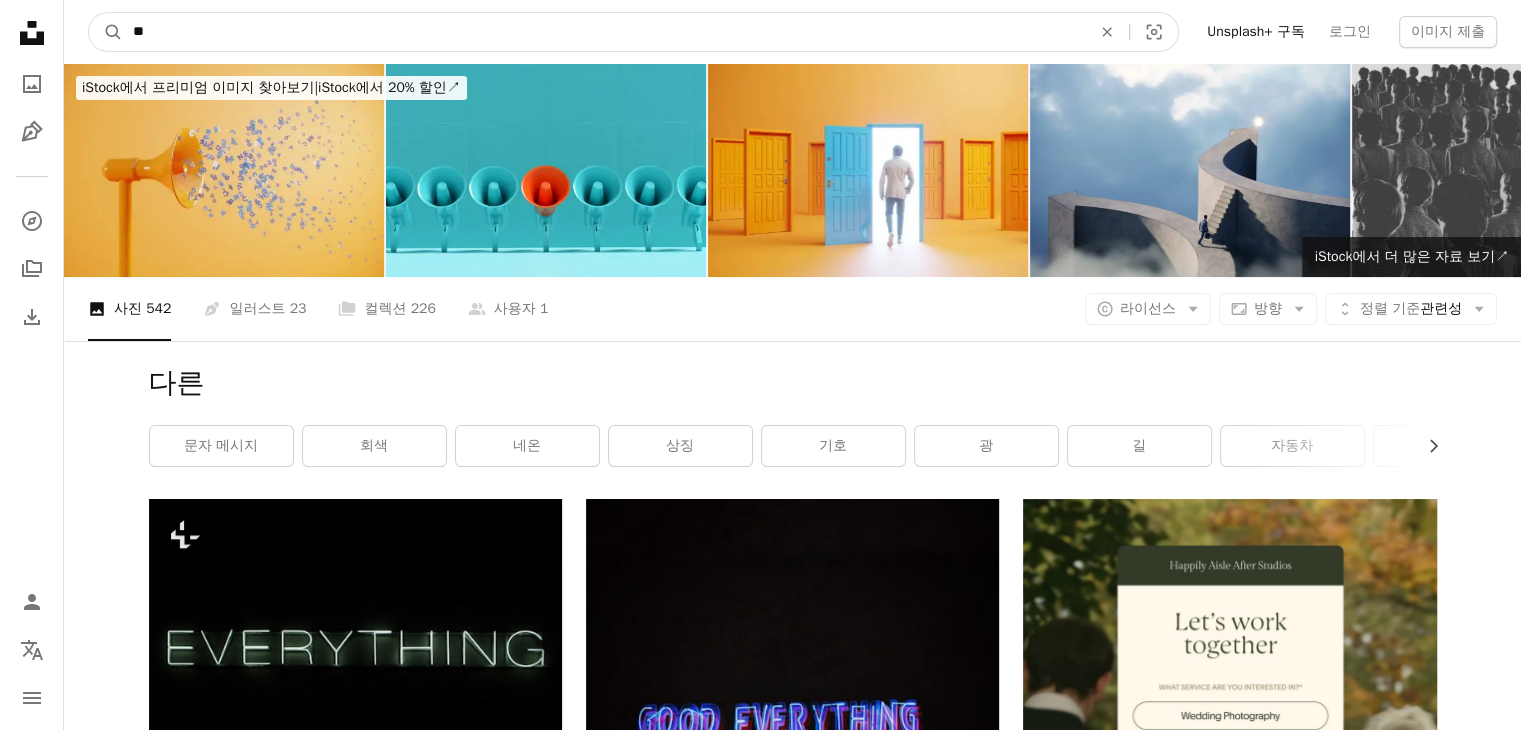 click on "**" at bounding box center [604, 32] 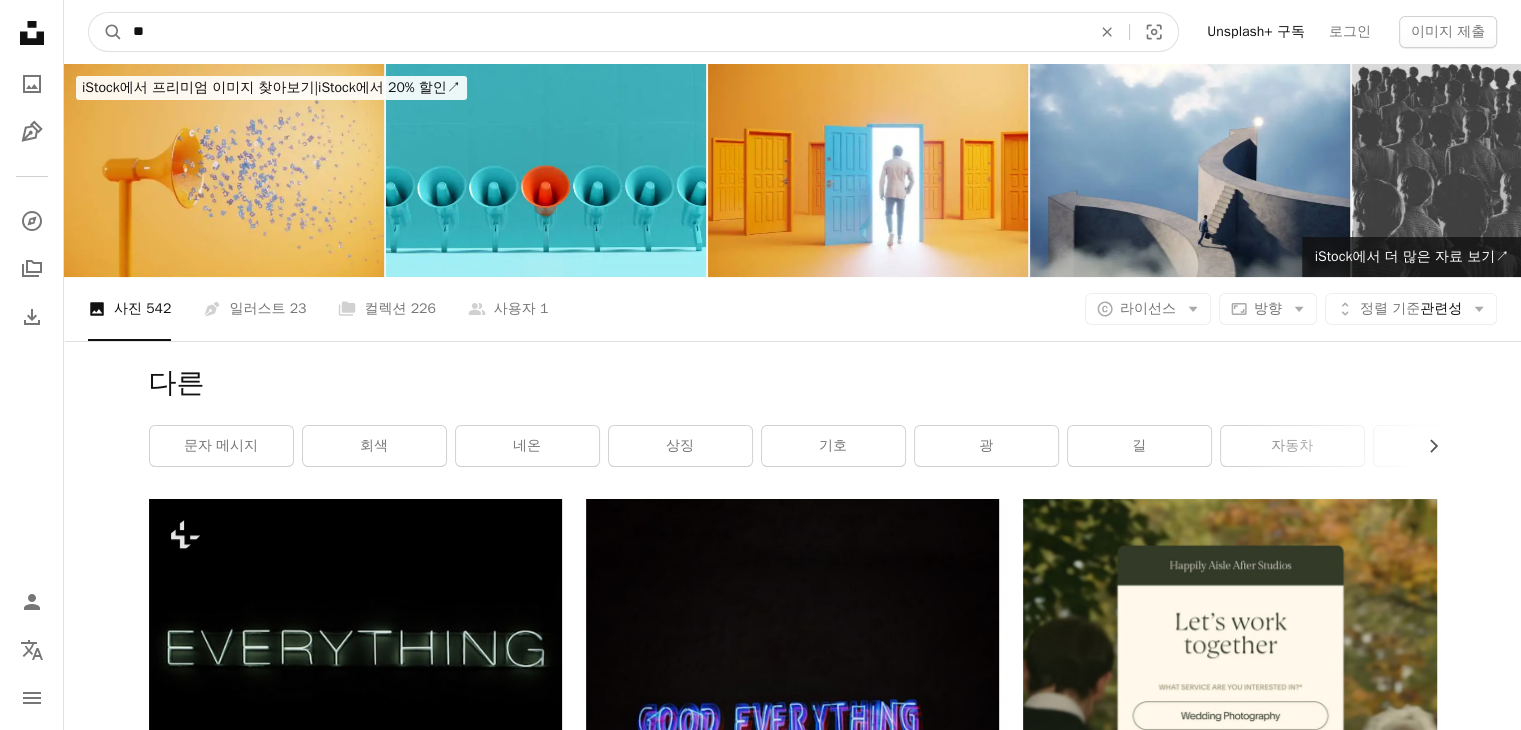 type on "*" 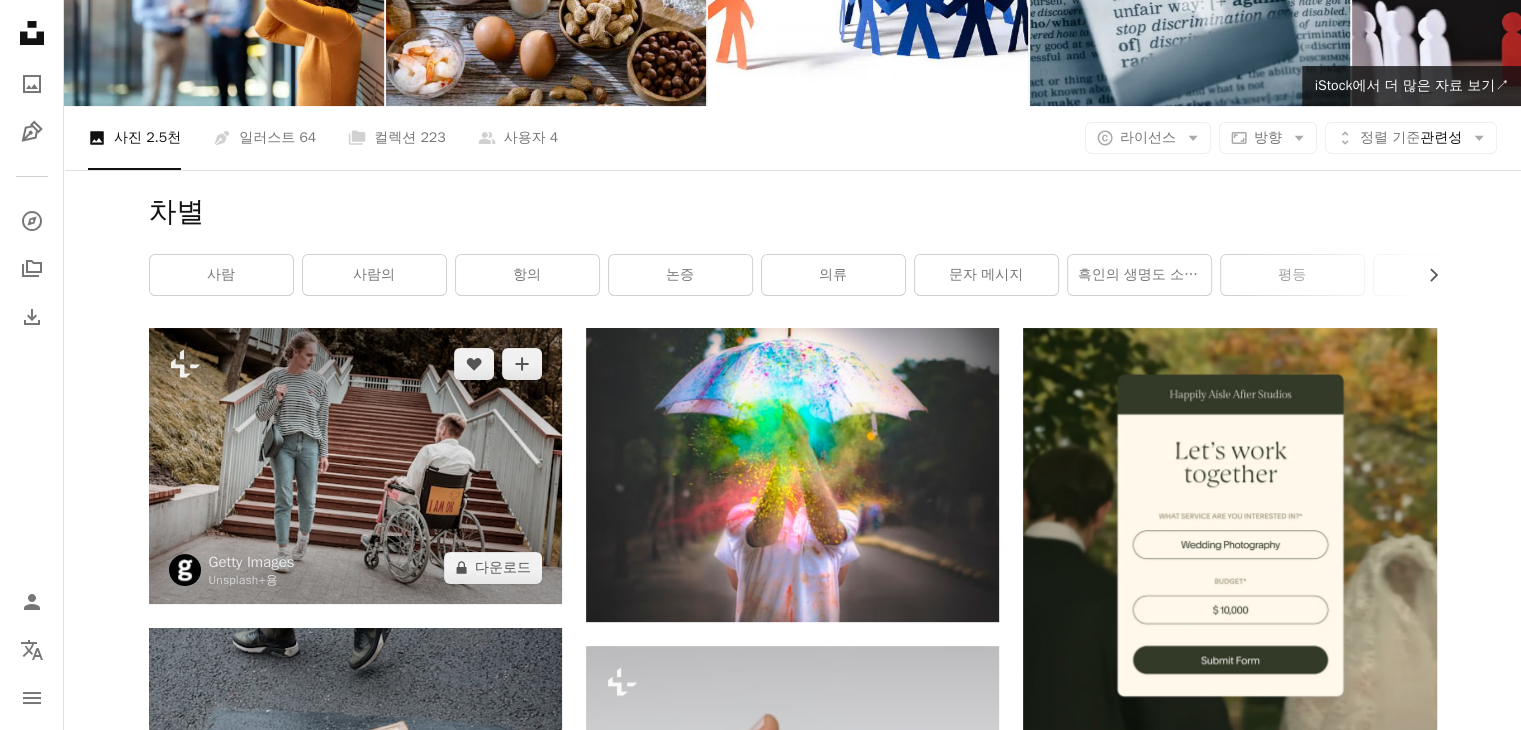 scroll, scrollTop: 0, scrollLeft: 0, axis: both 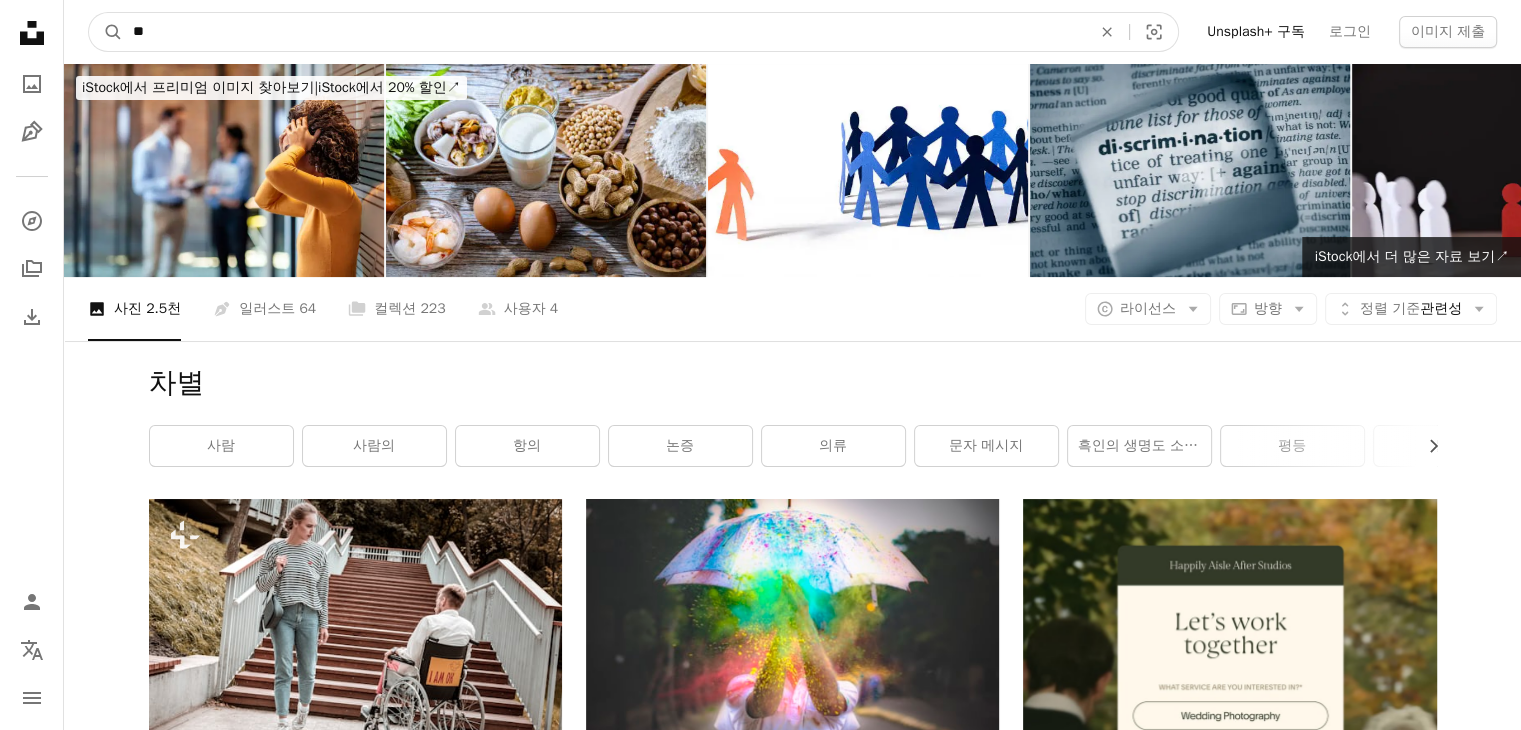 click on "**" at bounding box center [604, 32] 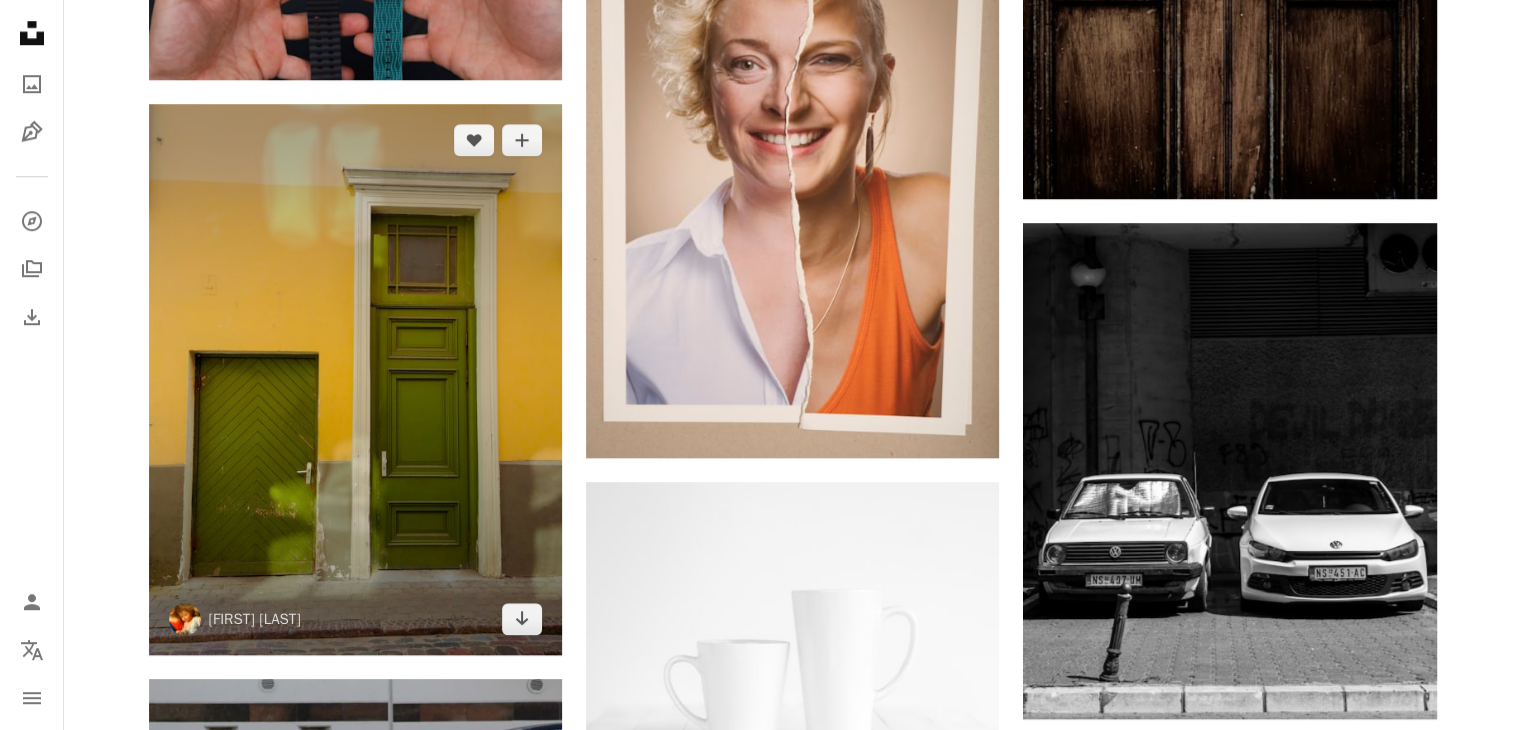 scroll, scrollTop: 1700, scrollLeft: 0, axis: vertical 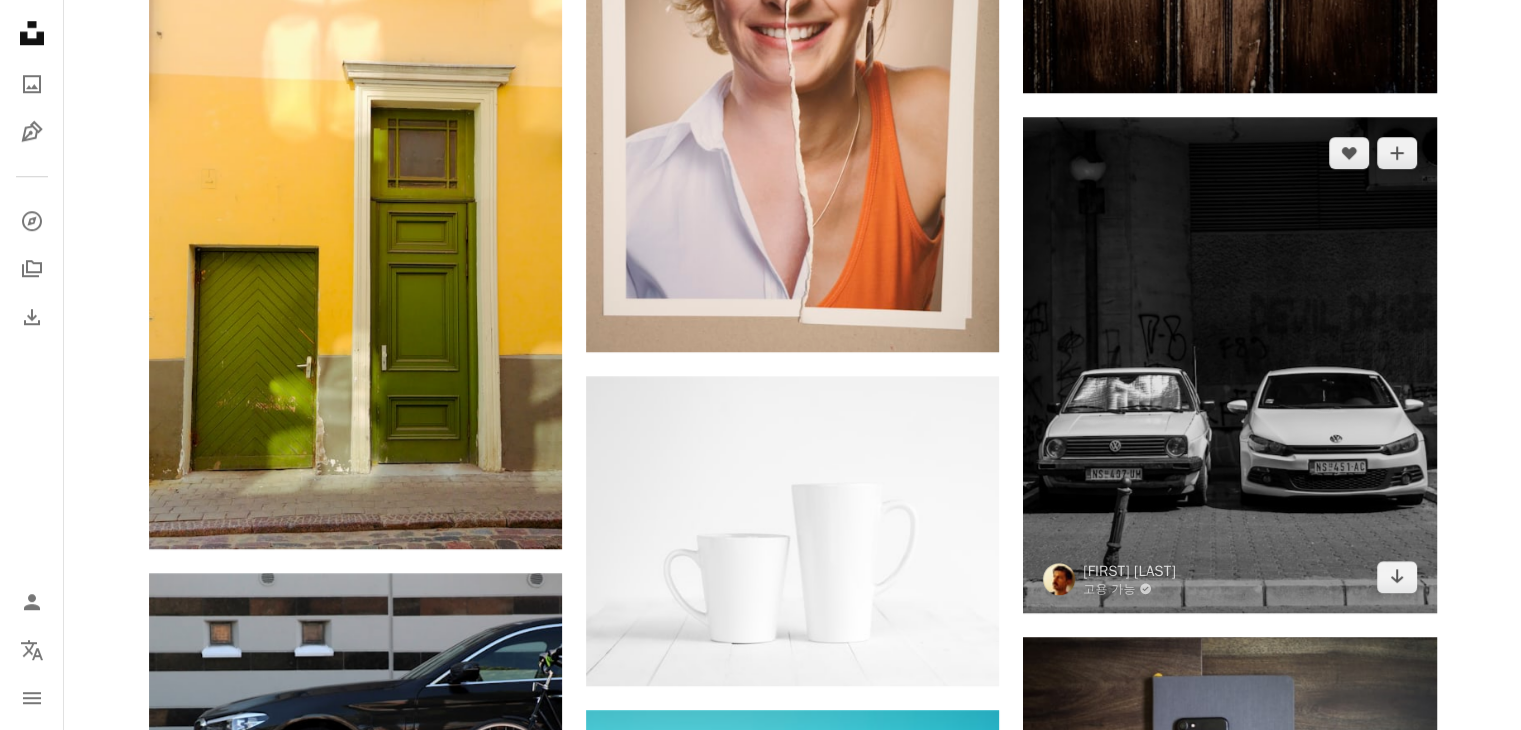 drag, startPoint x: 1323, startPoint y: 293, endPoint x: 1348, endPoint y: 303, distance: 26.925823 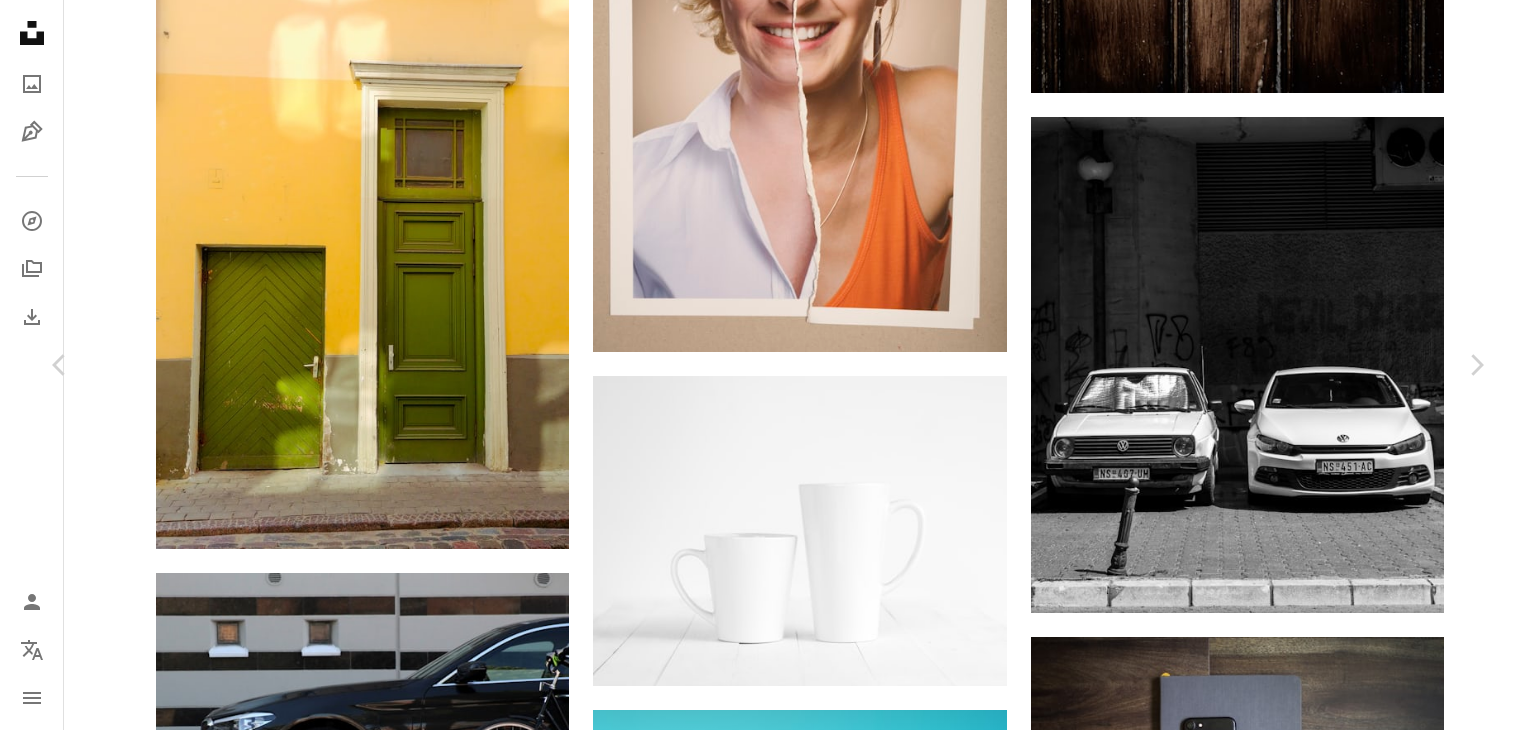 click on "무료 다운로드" at bounding box center [1286, 3085] 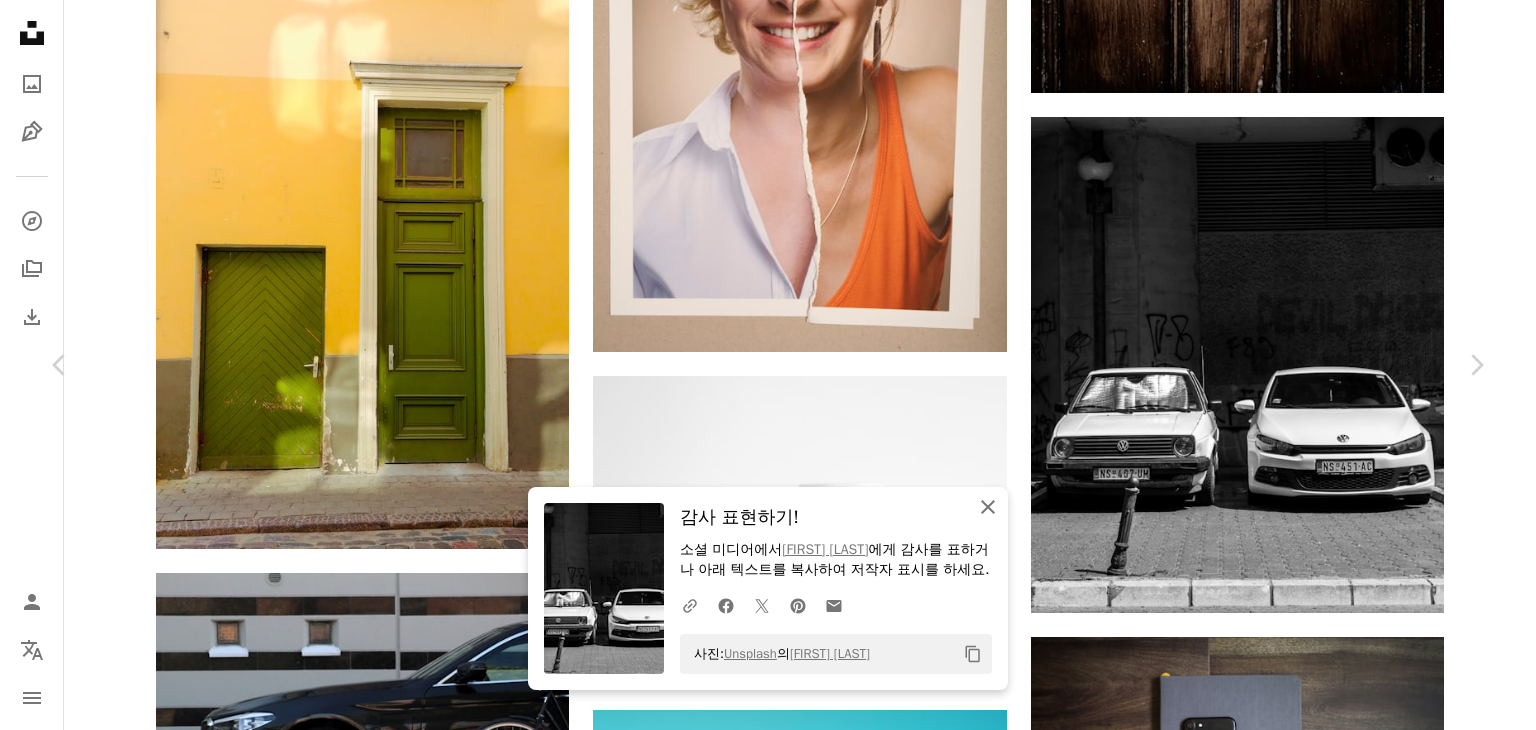 click on "An X shape" 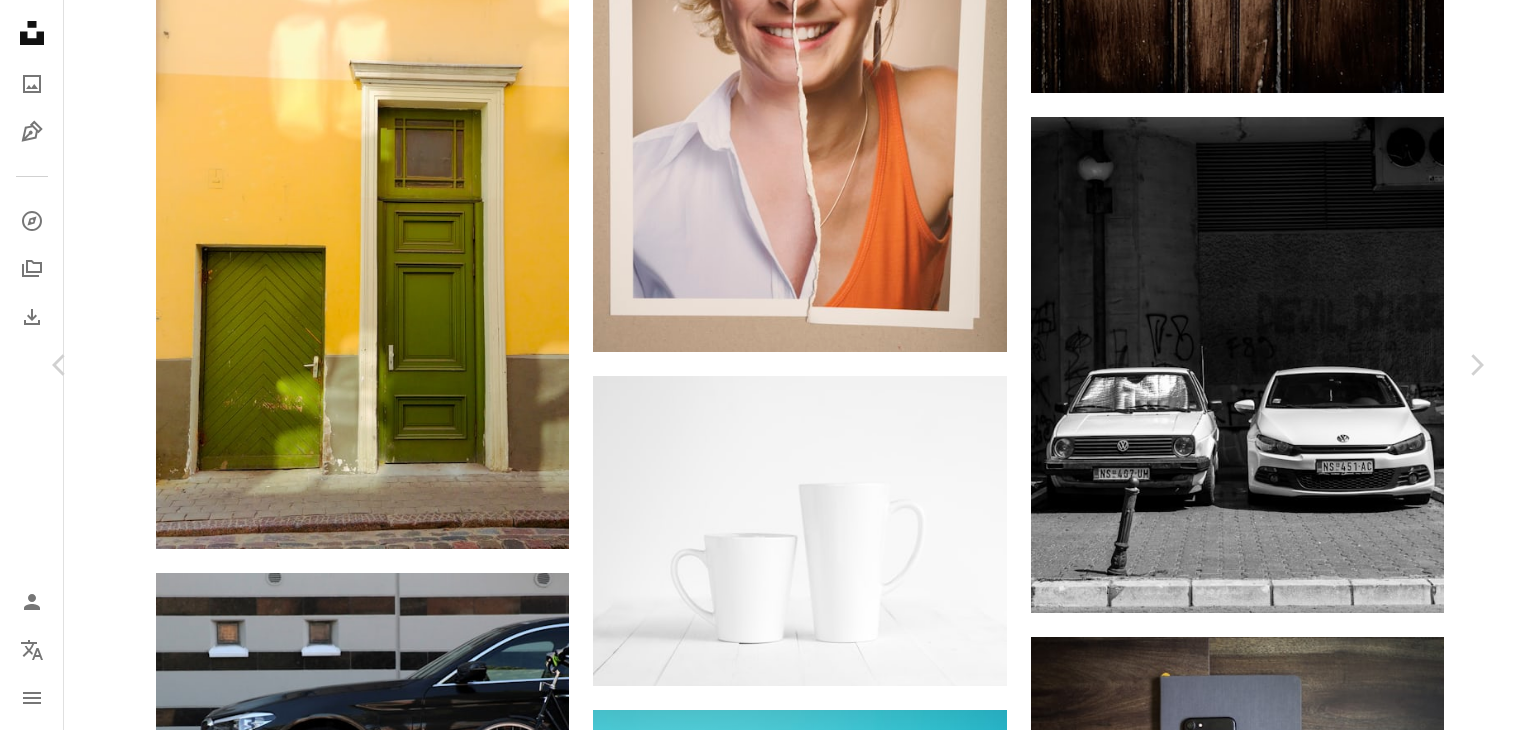 click on "An X shape Chevron left Chevron right [FIRST] [LAST] 고용 가능 A checkmark inside of a circle A heart A plus sign 무료 다운로드 Chevron down Zoom in 조회수 2,626,099 다운로드 14,812 소개 매체 사진 A forward-right arrow 공유 Info icon 정보 More Actions A map marker Antelope Canyon, [COUNTRY] Calendar outlined 2017년 10월 11일 에 게시됨 Camera Canon, EOS 7D Mark II Safety Unsplash 라이선스 하에서 무료로 사용 가능 추상적인 무늬 빨강 하이킹 모래 모험 돌 햇빛 간단한 바위 애리조나 동굴 앤털로프 캐년 간격 레이어 레드 락 광선 사람의 사람 광 배경 iStock에서 프리미엄 관련 이미지 찾아보기  |  코드 UNSPLASH20로 20% 할인 혜택 받기 iStock에서 더 많은 자료 보기  ↗ 관련 이미지 A heart A plus sign [FIRST] [LAST] Arrow pointing down Plus sign for Unsplash+ A heart A plus sign [FIRST] [LAST] Unsplash+ 용 A lock 다운로드 A heart A plus sign [FIRST] [LAST] [FIRST] [LAST] Arrow pointing down A heart" at bounding box center (768, 3403) 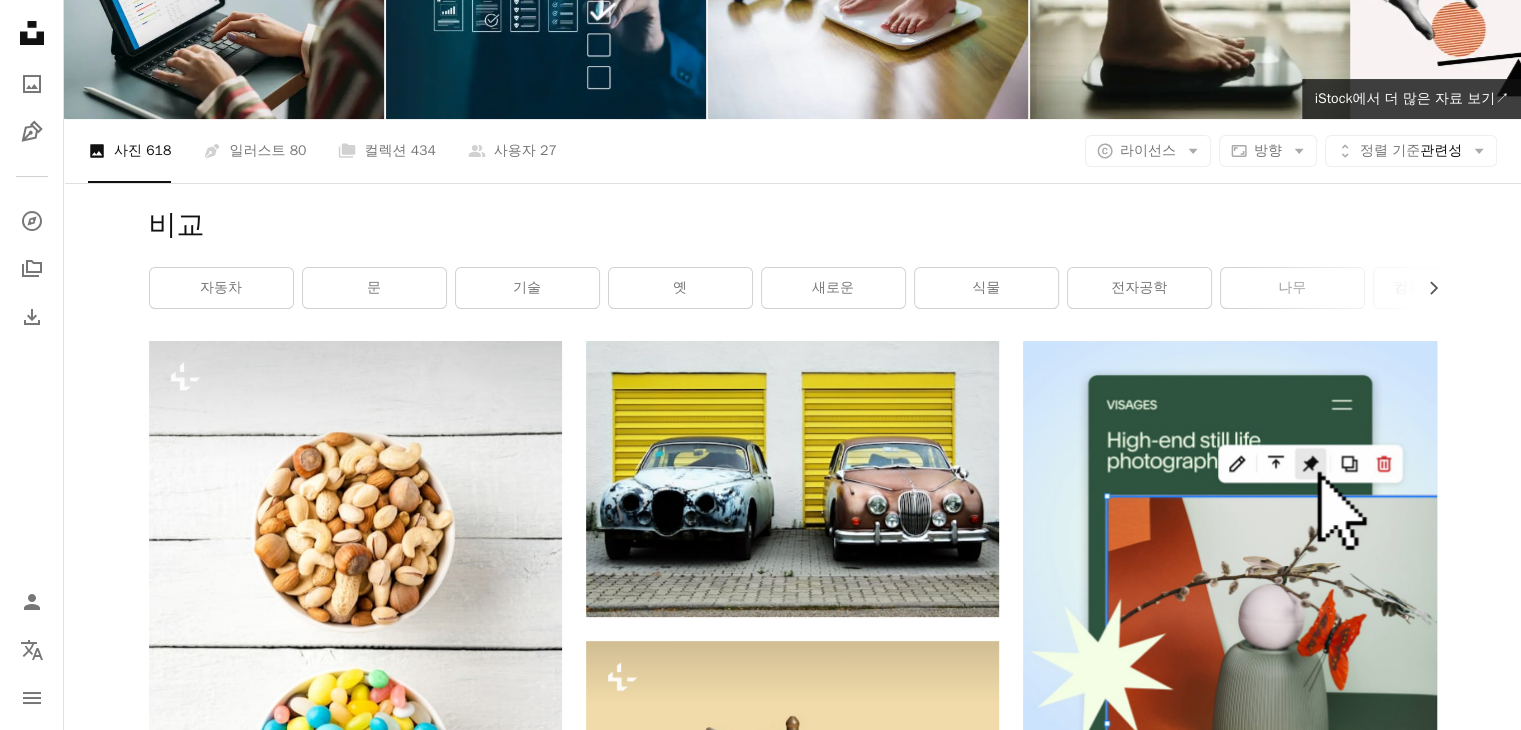 scroll, scrollTop: 0, scrollLeft: 0, axis: both 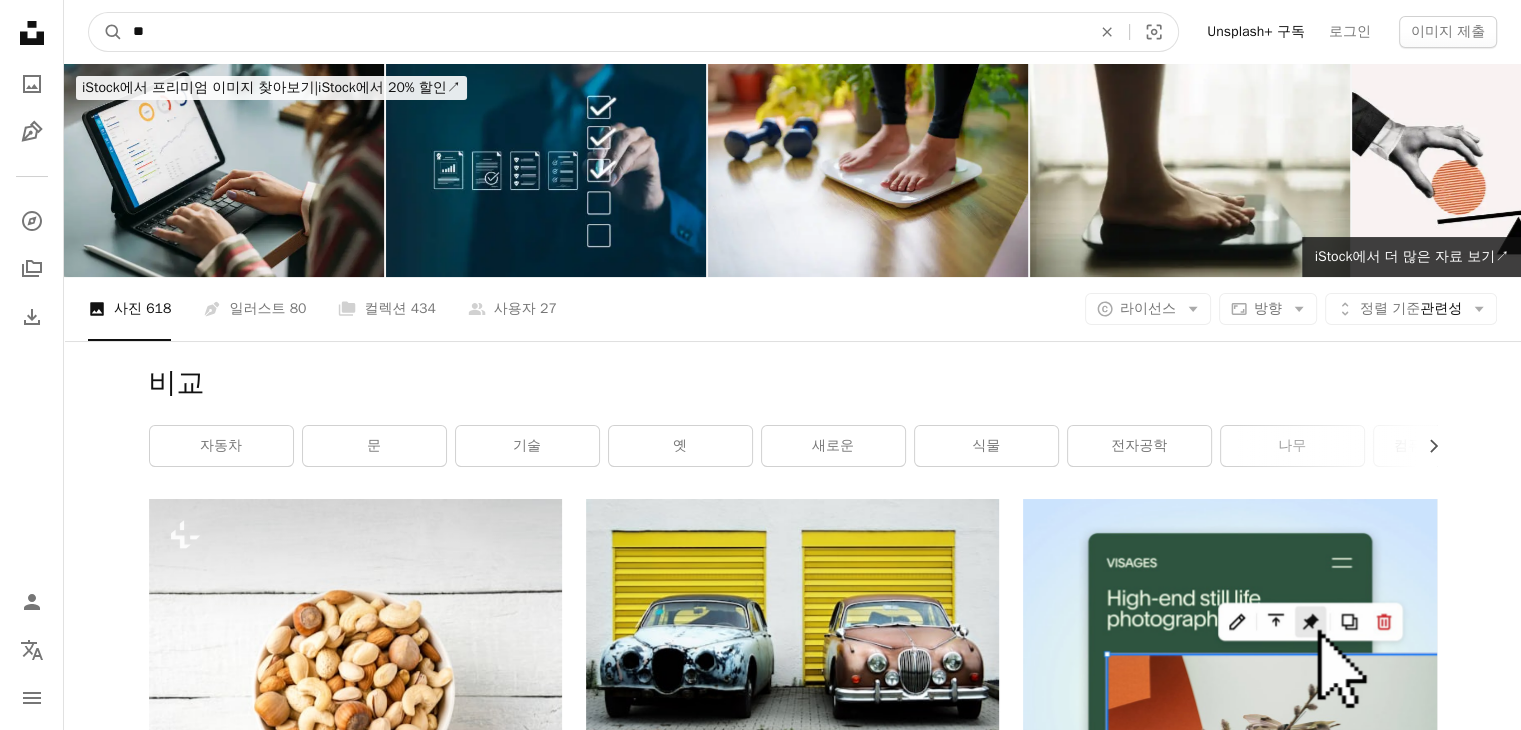 click on "**" at bounding box center (604, 32) 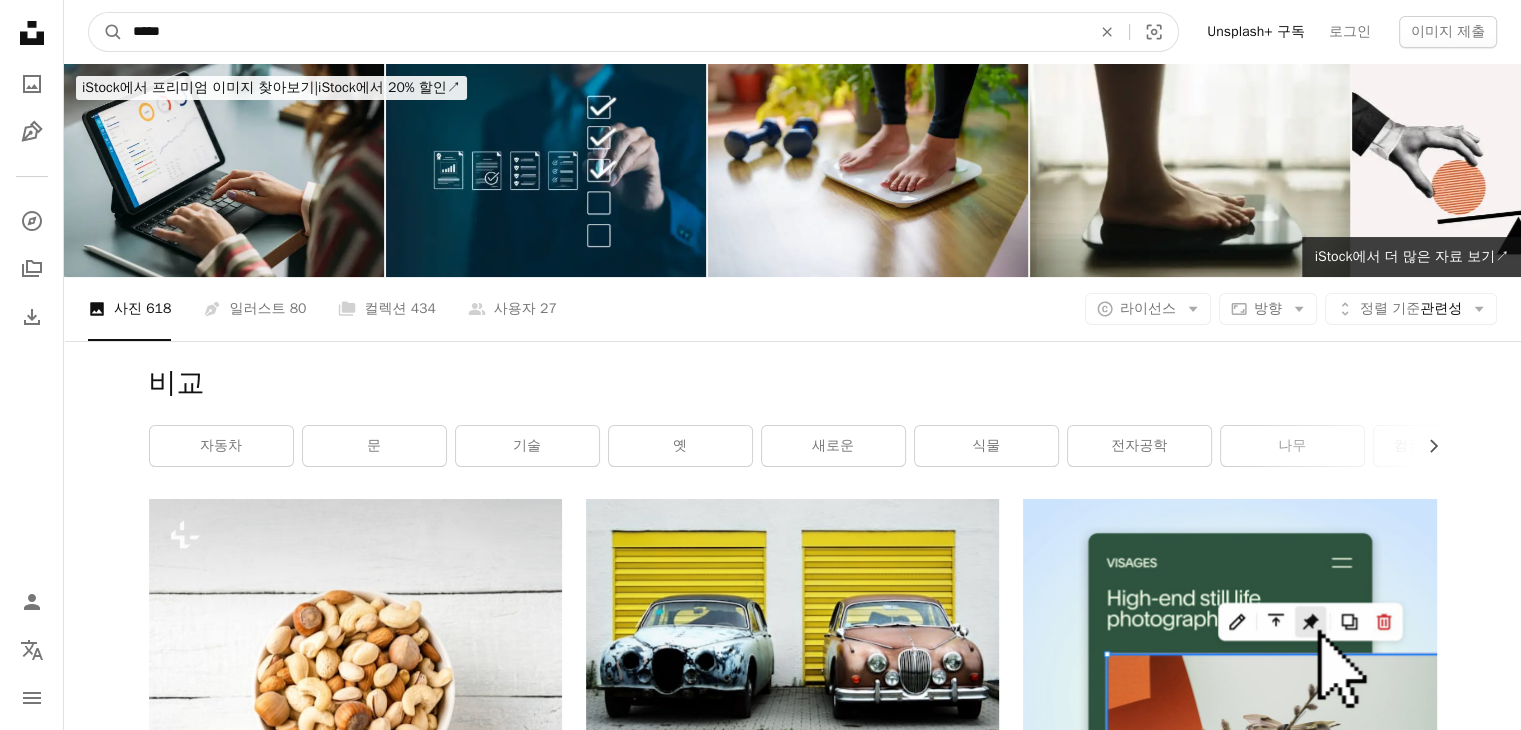 type on "******" 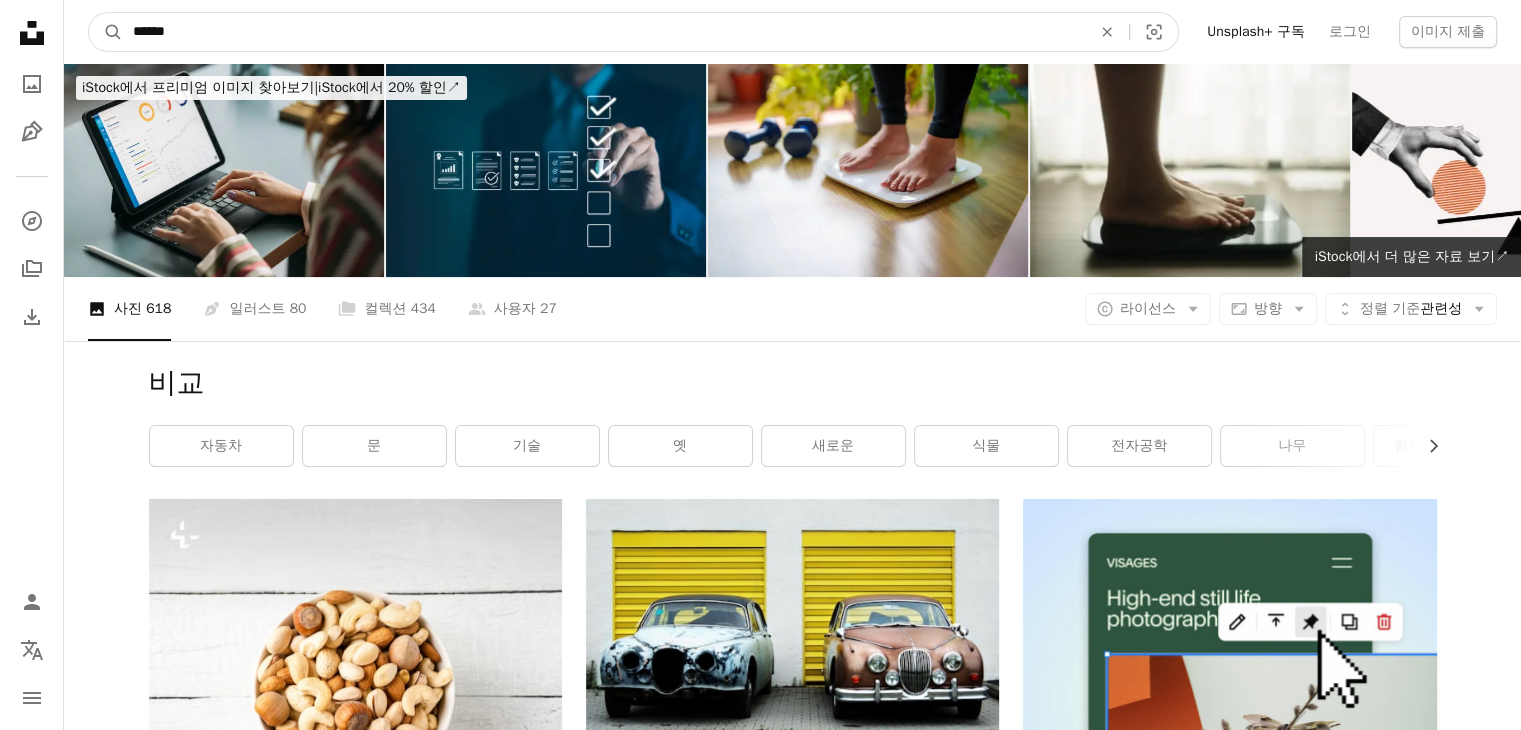 click on "A magnifying glass" at bounding box center (106, 32) 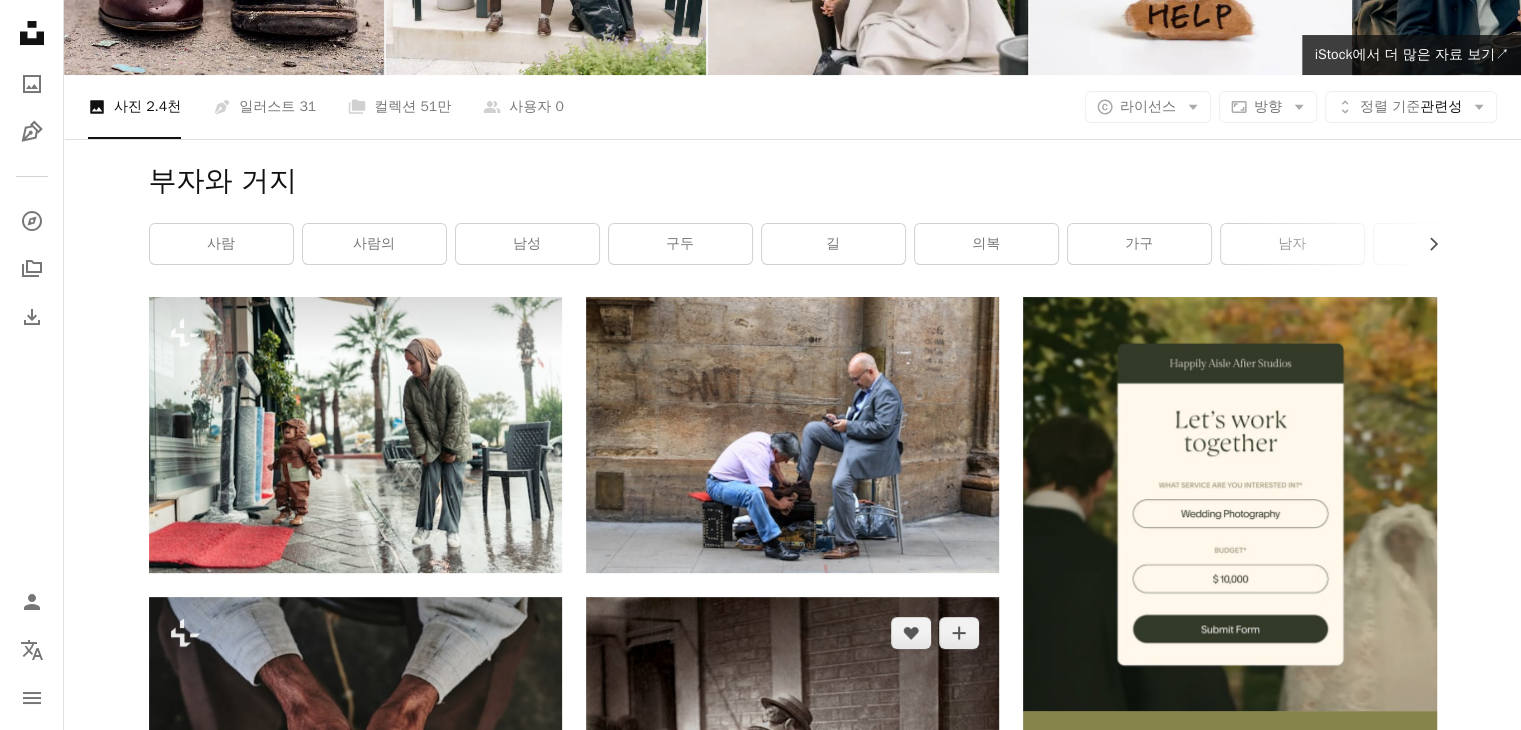 scroll, scrollTop: 0, scrollLeft: 0, axis: both 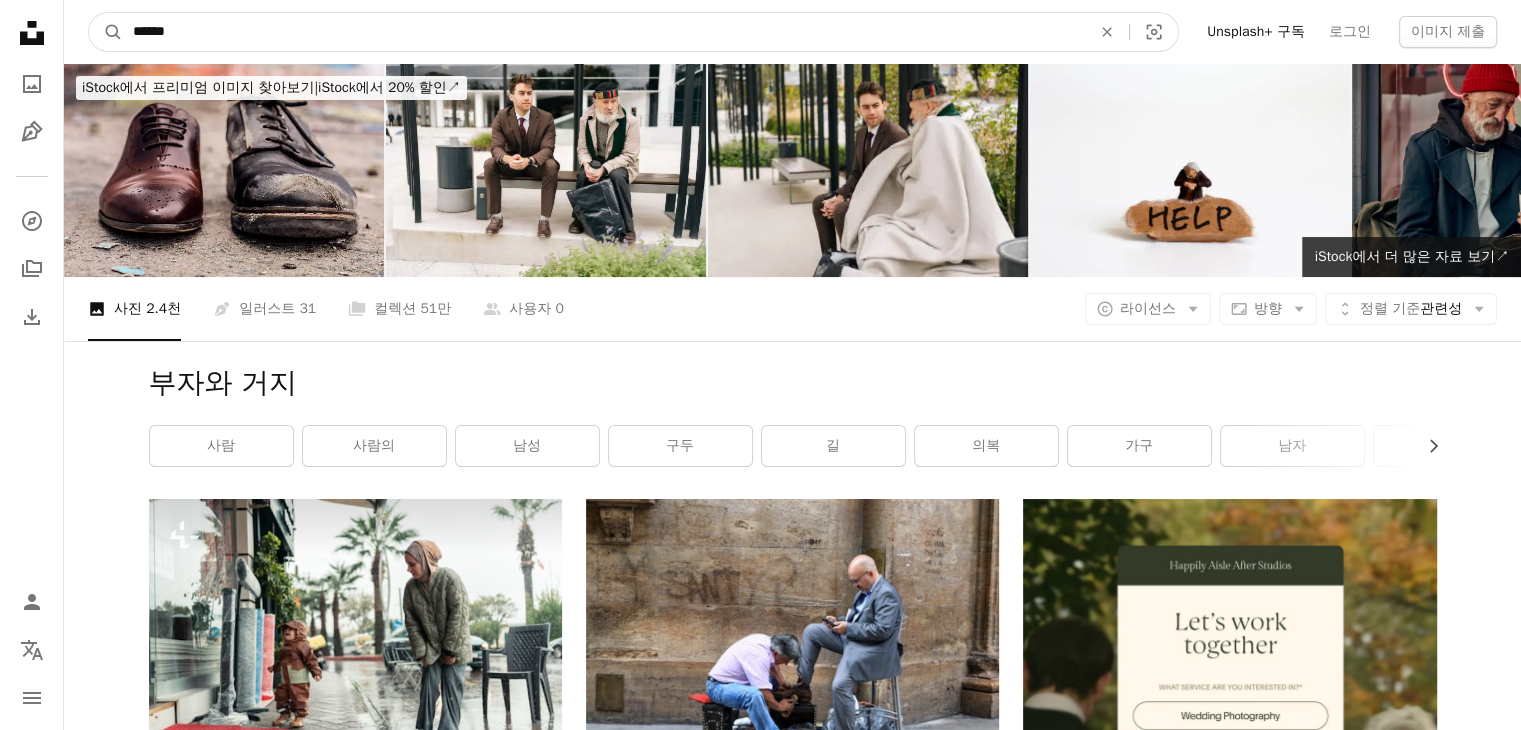 drag, startPoint x: 536, startPoint y: 32, endPoint x: 0, endPoint y: -25, distance: 539.0223 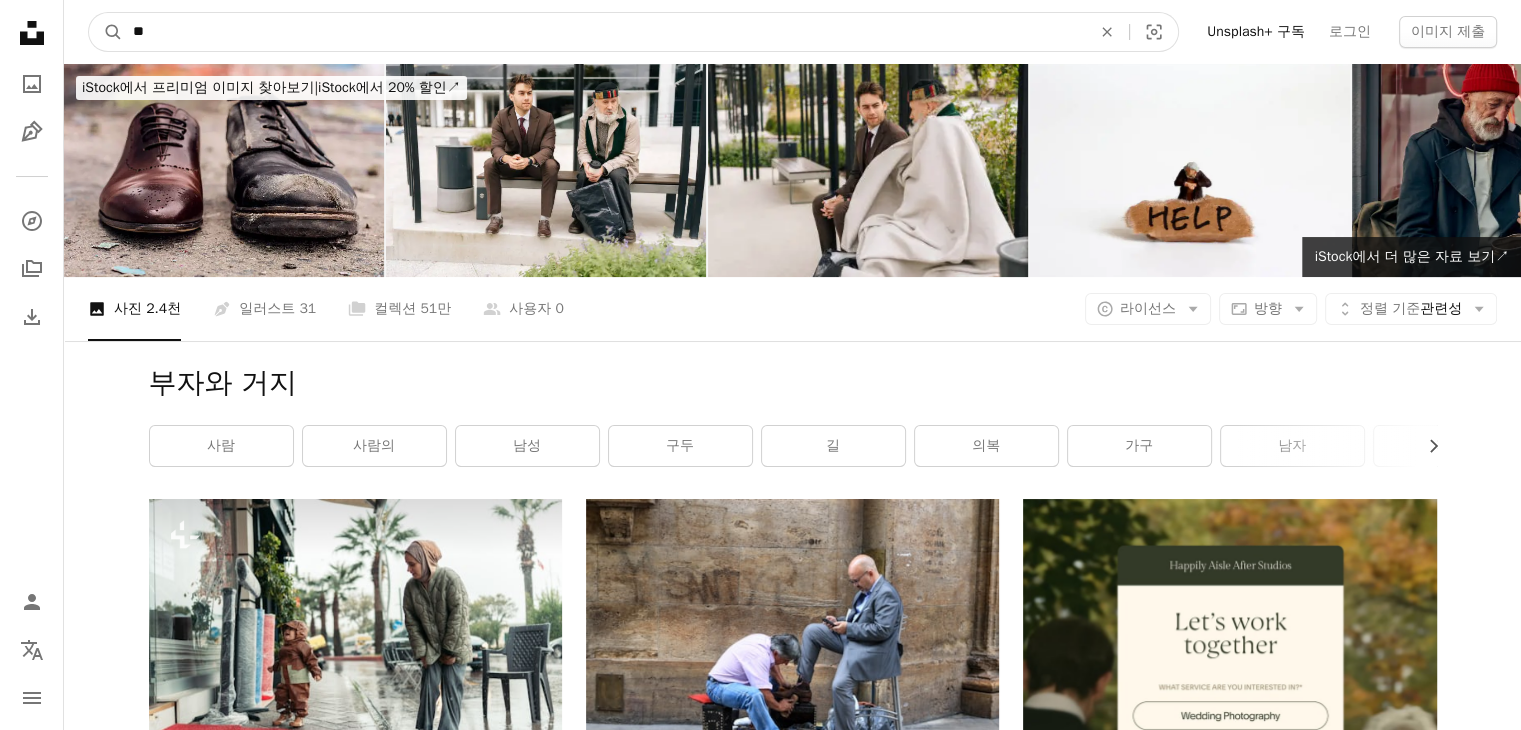 type on "**" 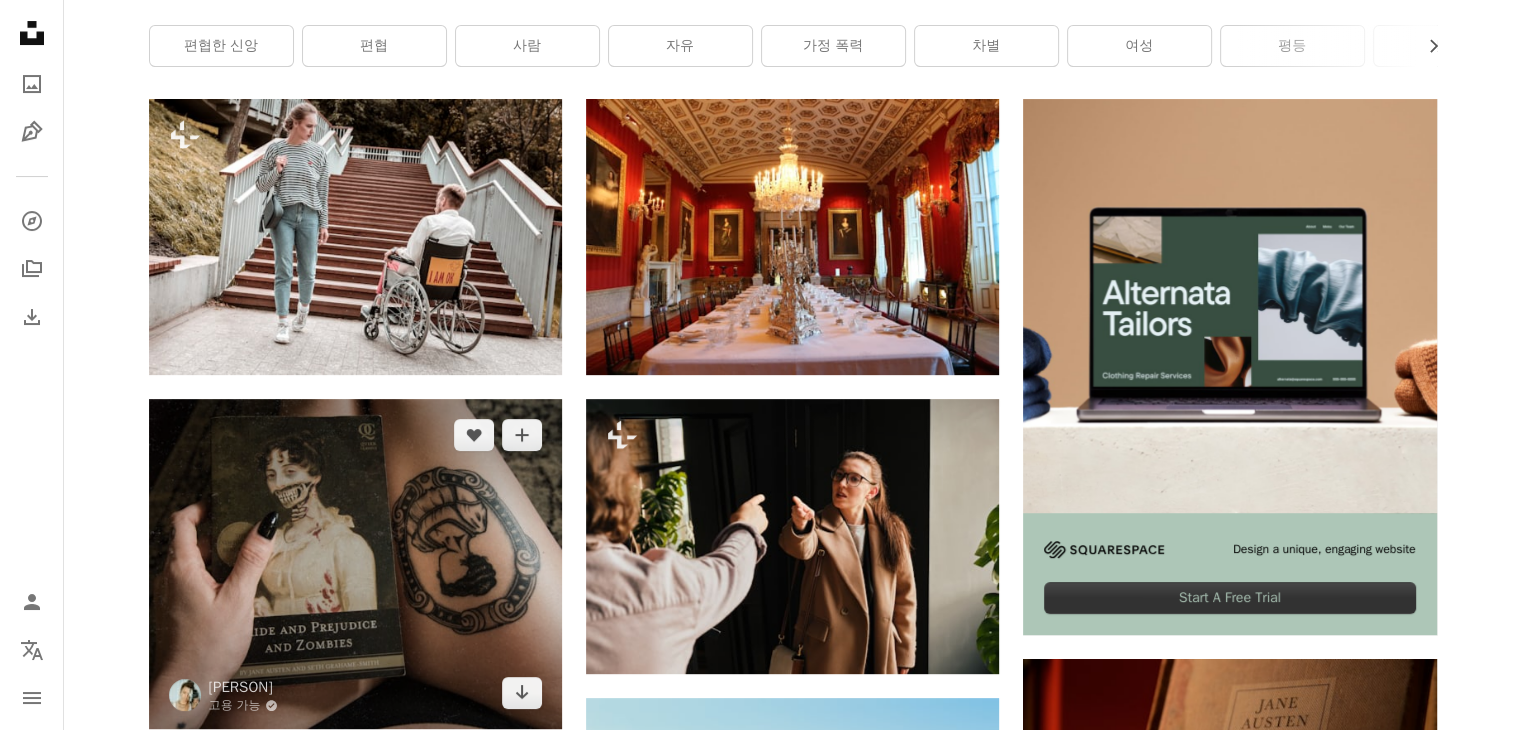 scroll, scrollTop: 0, scrollLeft: 0, axis: both 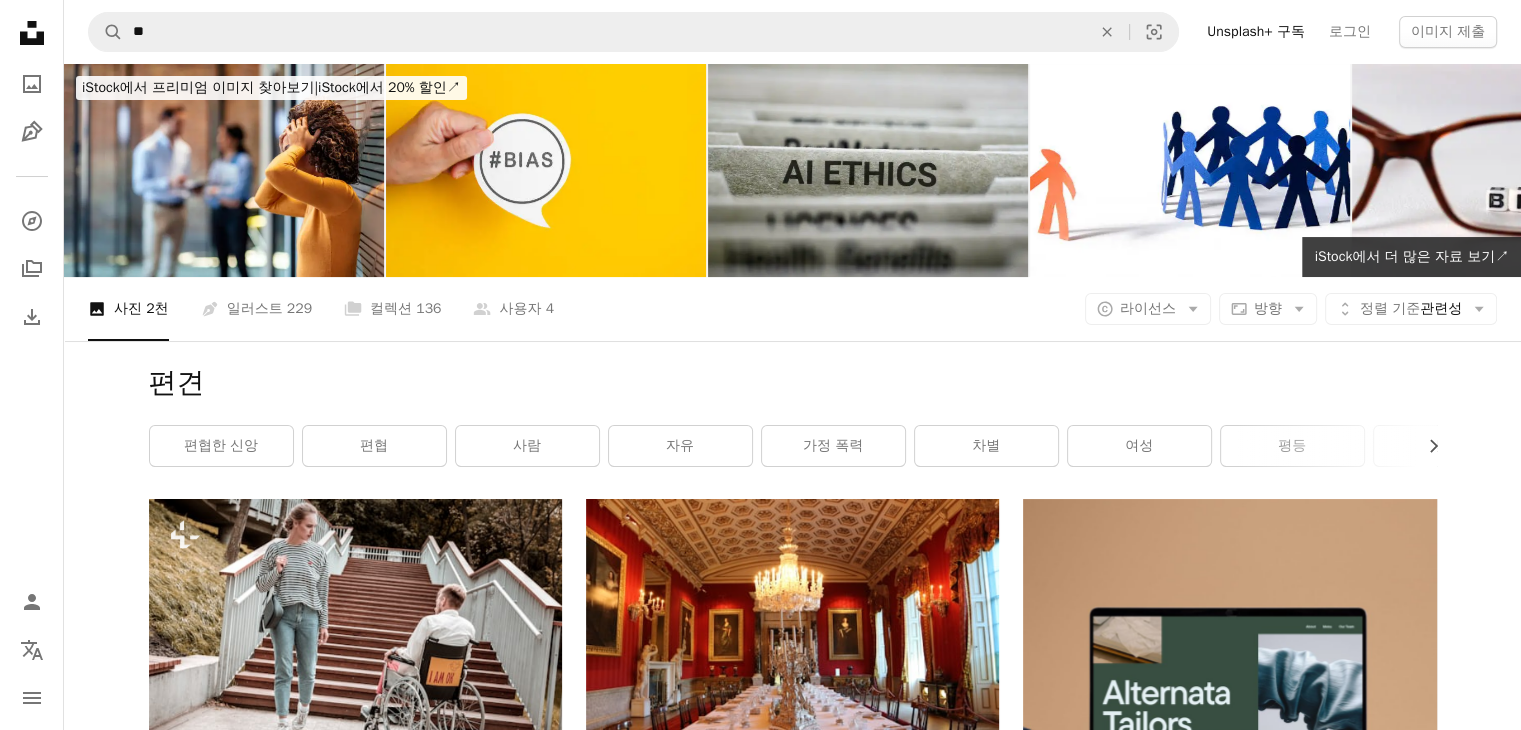 click on "A magnifying glass ** An X shape Visual search Unsplash+ 구독 로그인 이미지 제출" at bounding box center (792, 32) 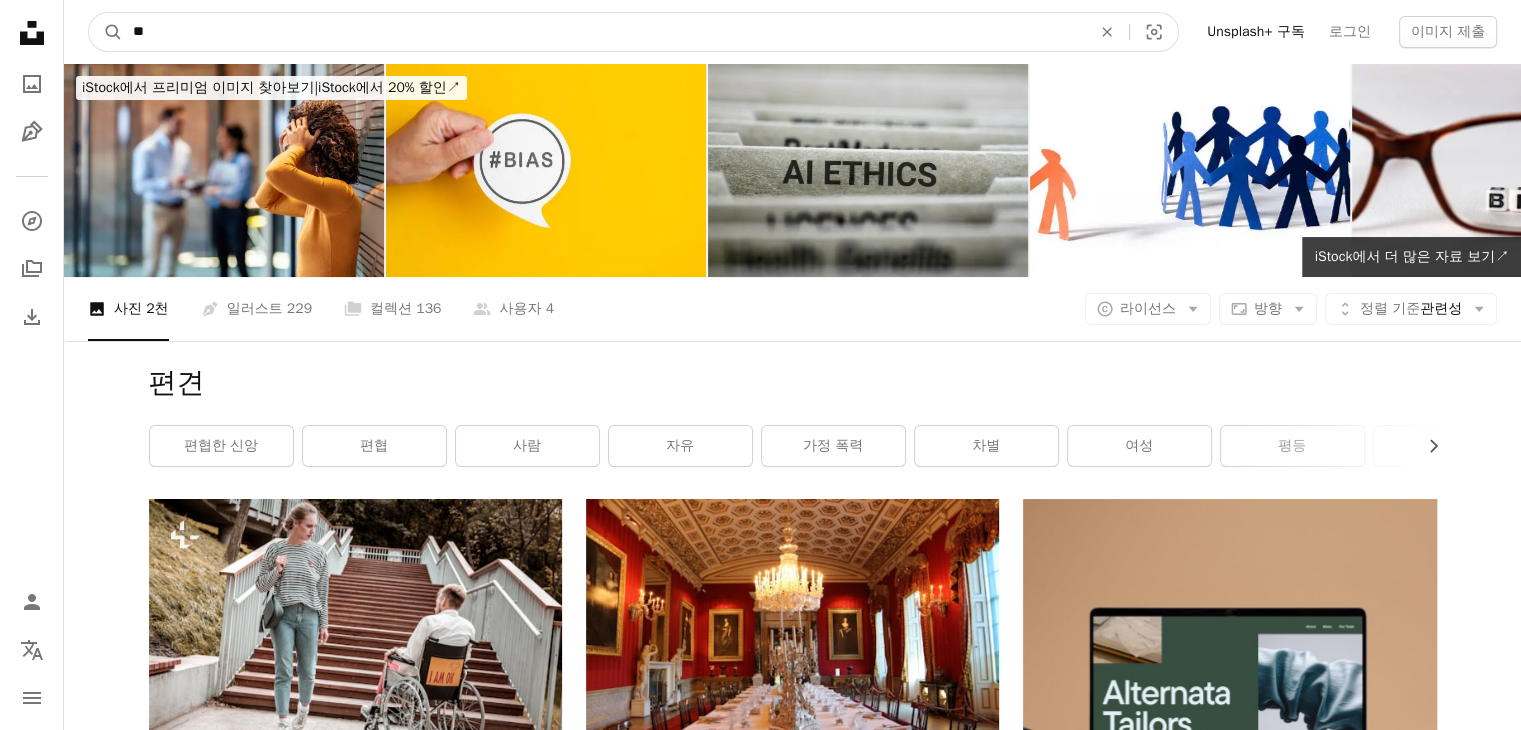 click on "**" at bounding box center (604, 32) 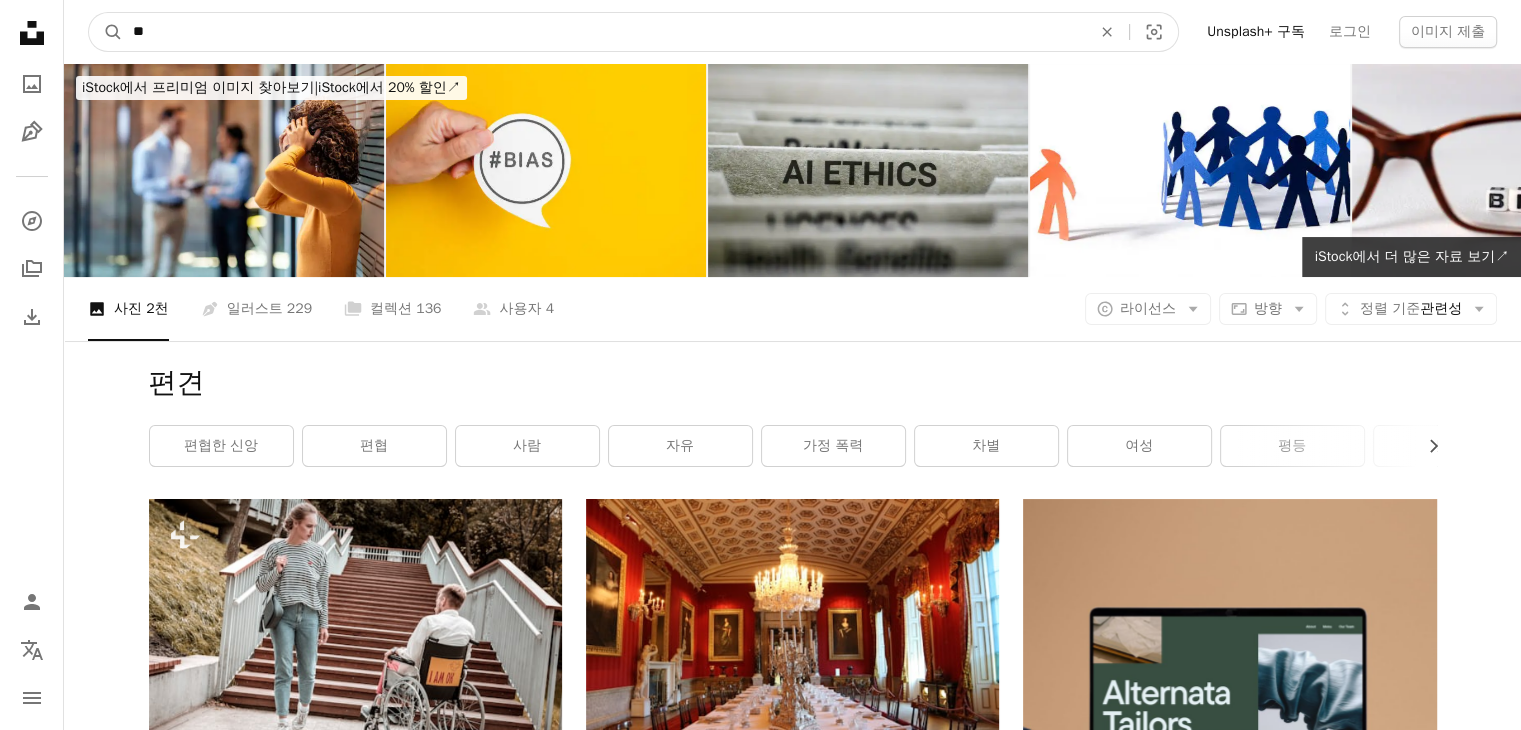 type on "*" 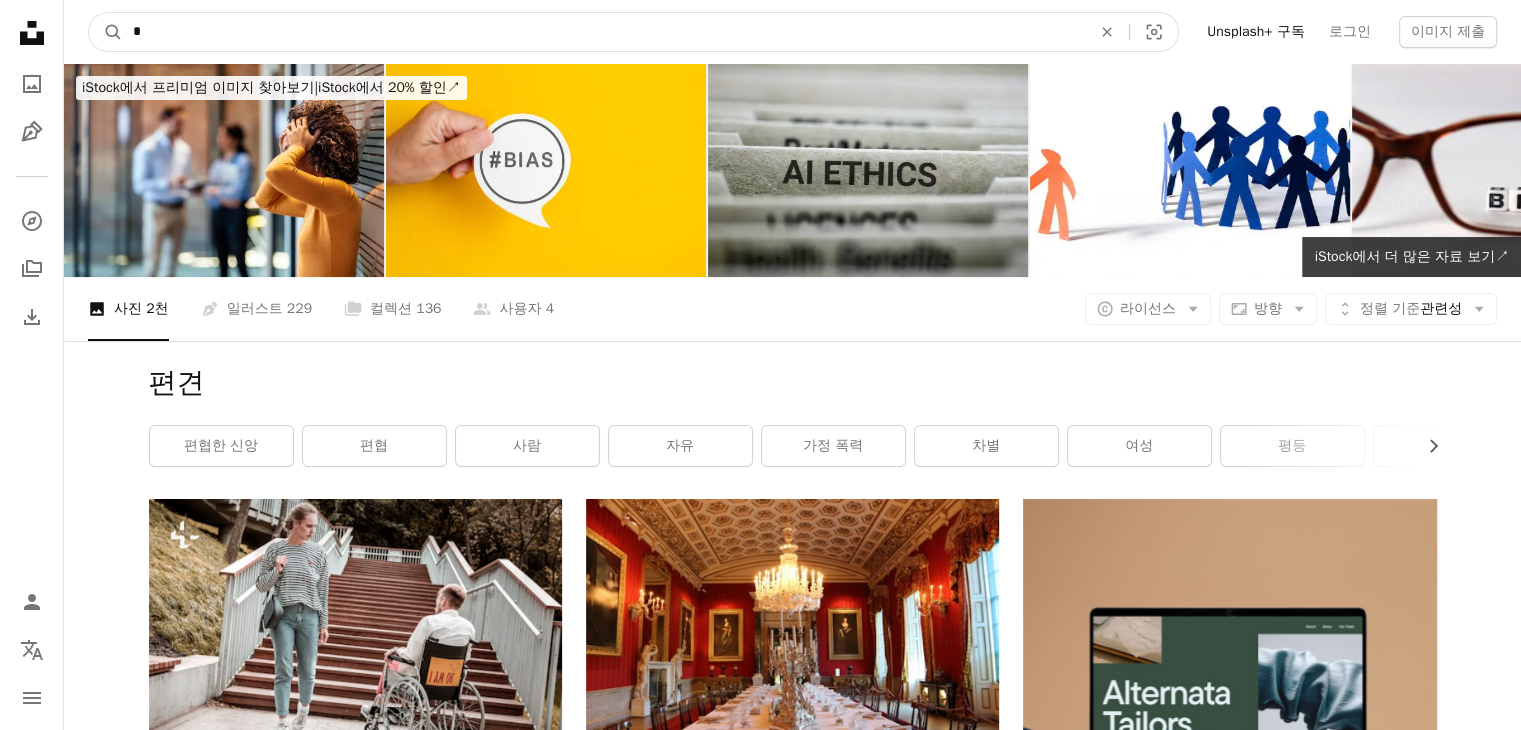type on "**" 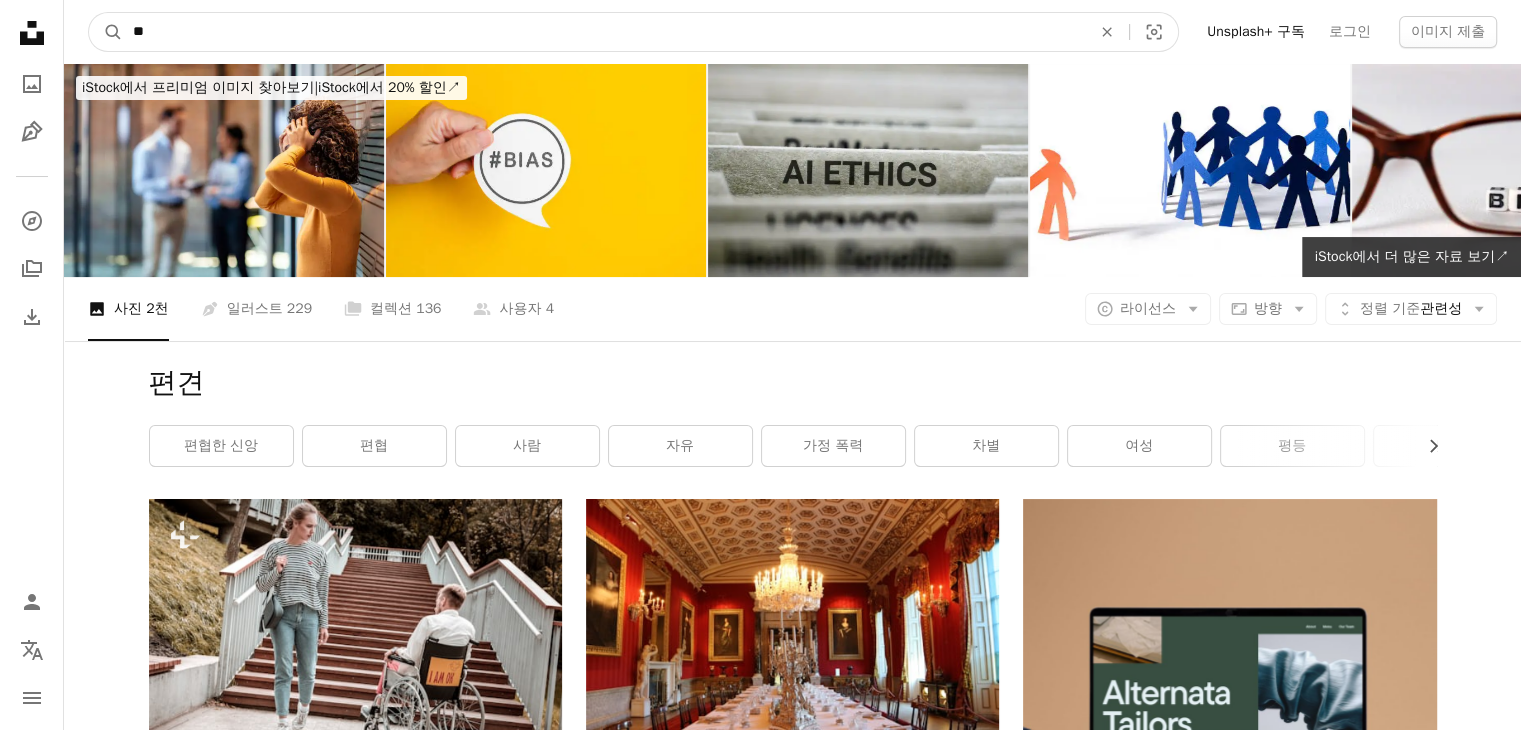 click on "A magnifying glass" at bounding box center [106, 32] 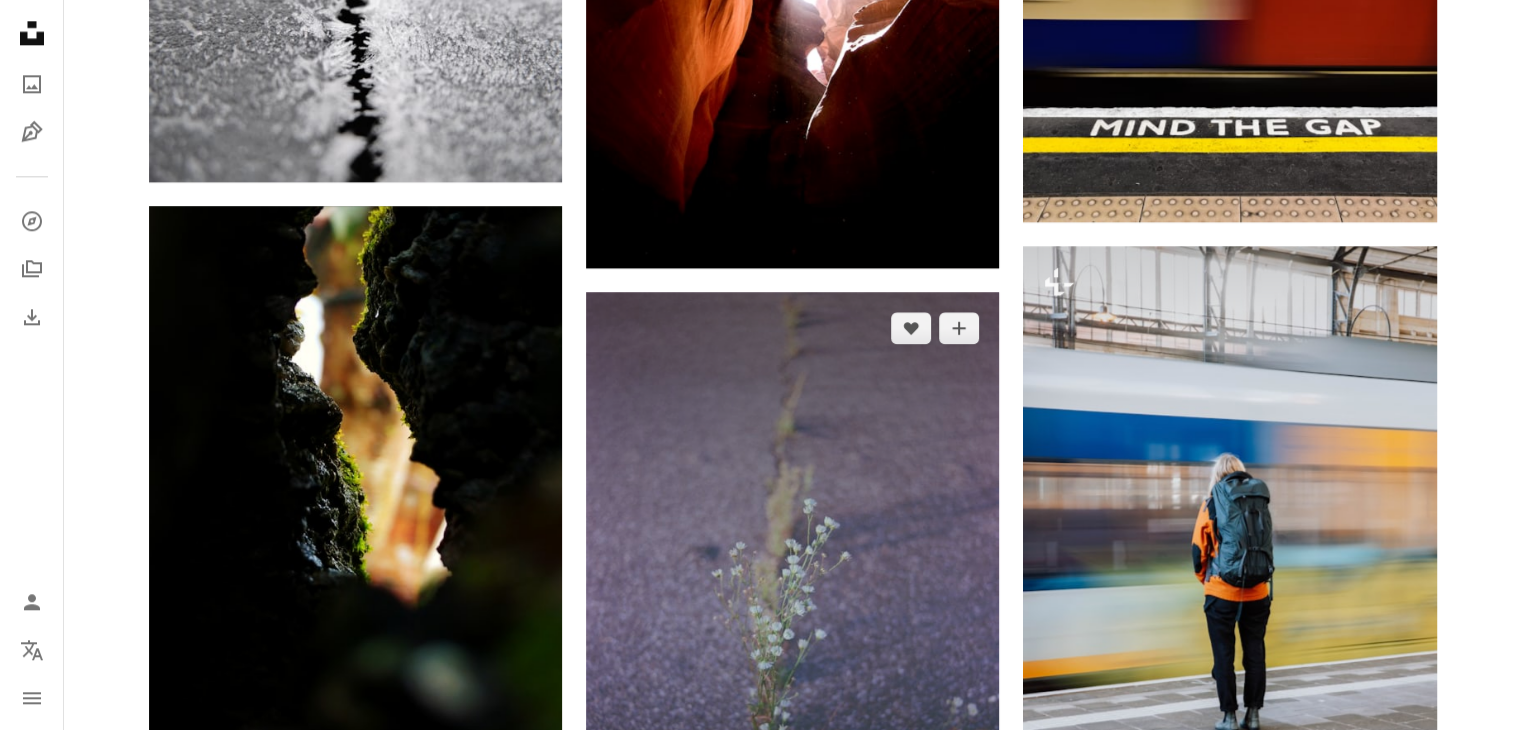 scroll, scrollTop: 2100, scrollLeft: 0, axis: vertical 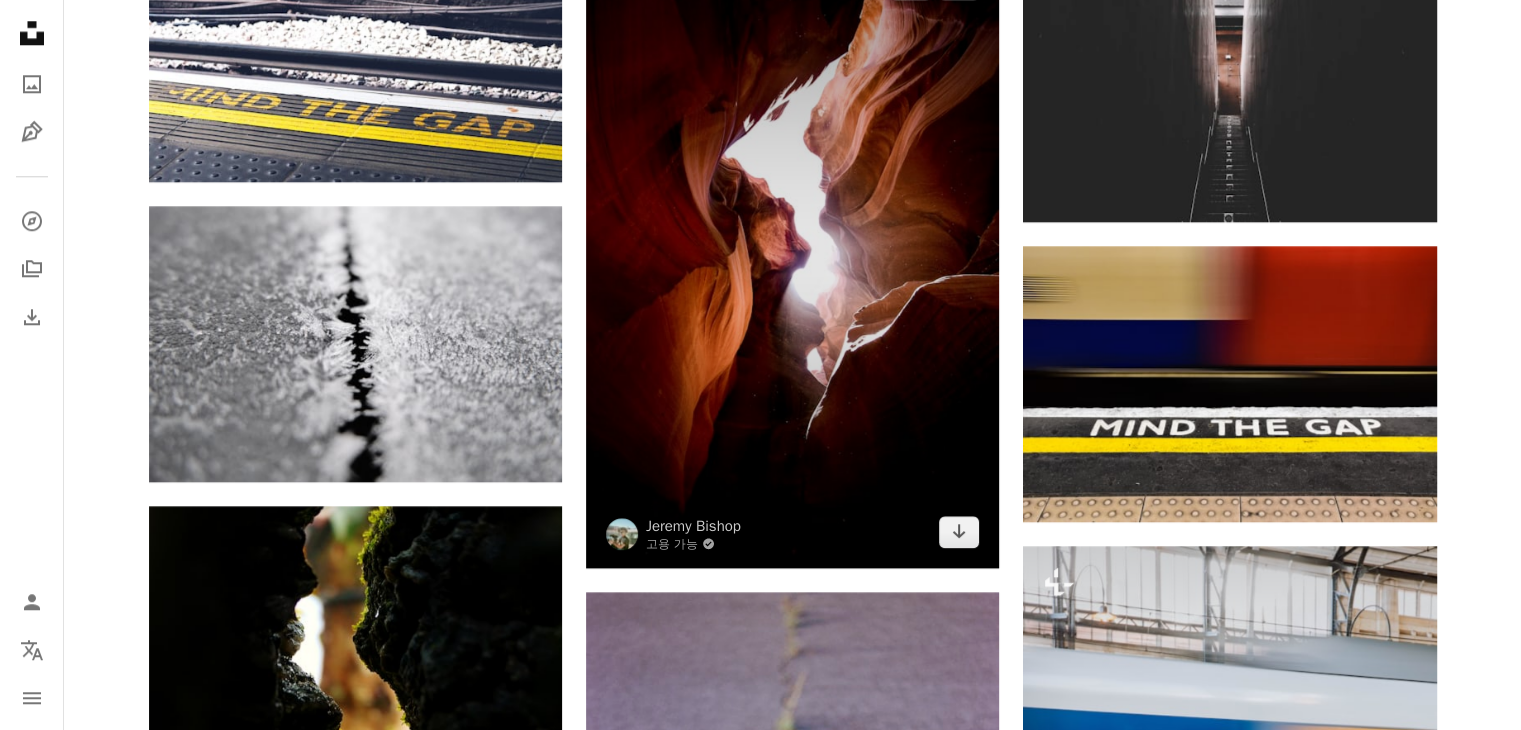 click at bounding box center [792, 258] 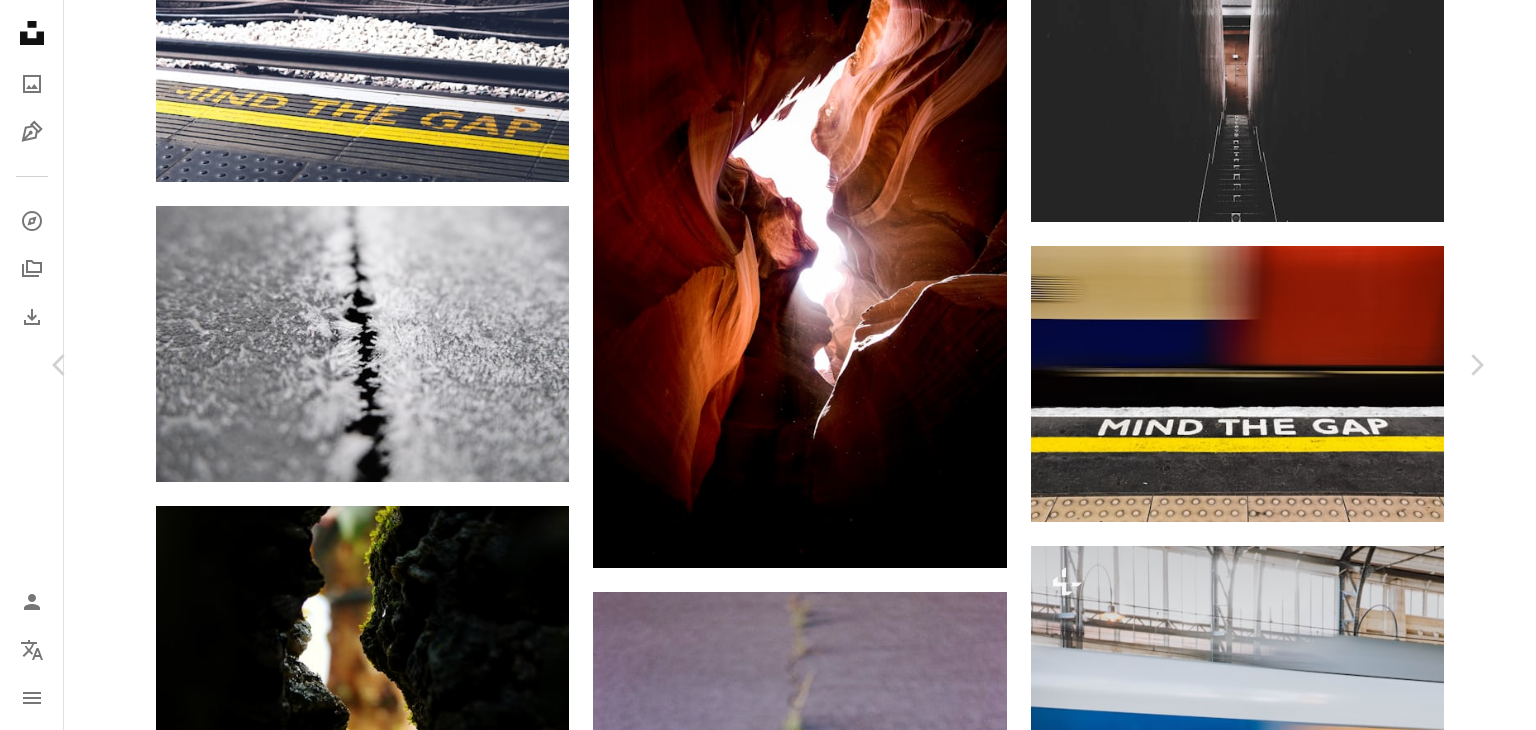 click on "An X shape Chevron left Chevron right [FIRST] [LAST] 고용 가능 A checkmark inside of a circle A heart A plus sign 무료 다운로드 Chevron down Zoom in 조회수 2,626,099 다운로드 14,812 소개 매체 사진 A forward-right arrow 공유 Info icon 정보 More Actions A map marker Antelope Canyon, United States Calendar outlined 2017년 10월 11일 에 게시됨 Camera Canon, EOS 7D Mark II Safety Unsplash 라이선스 하에서 무료로 사용 가능 추상적인 무늬 빨강 하이킹 모래 모험 돌 햇빛 간단한 바위 애리조나 동굴 앤털로프 캐년 간격 레이어 레드 락 광선 사람의 사람 광 배경 iStock에서 프리미엄 관련 이미지 찾아보기  |  코드 UNSPLASH20로 20% 할인 혜택 받기 iStock에서 더 많은 자료 보기  ↗ 관련 이미지 A heart A plus sign [FIRST] [LAST] Arrow pointing down Plus sign for Unsplash+ A heart A plus sign [FIRST] [LAST] Unsplash+ 용 A lock 다운로드 A heart A plus sign [FIRST] [LAST] [FIRST] [LAST] Arrow pointing down A heart" at bounding box center [768, 3185] 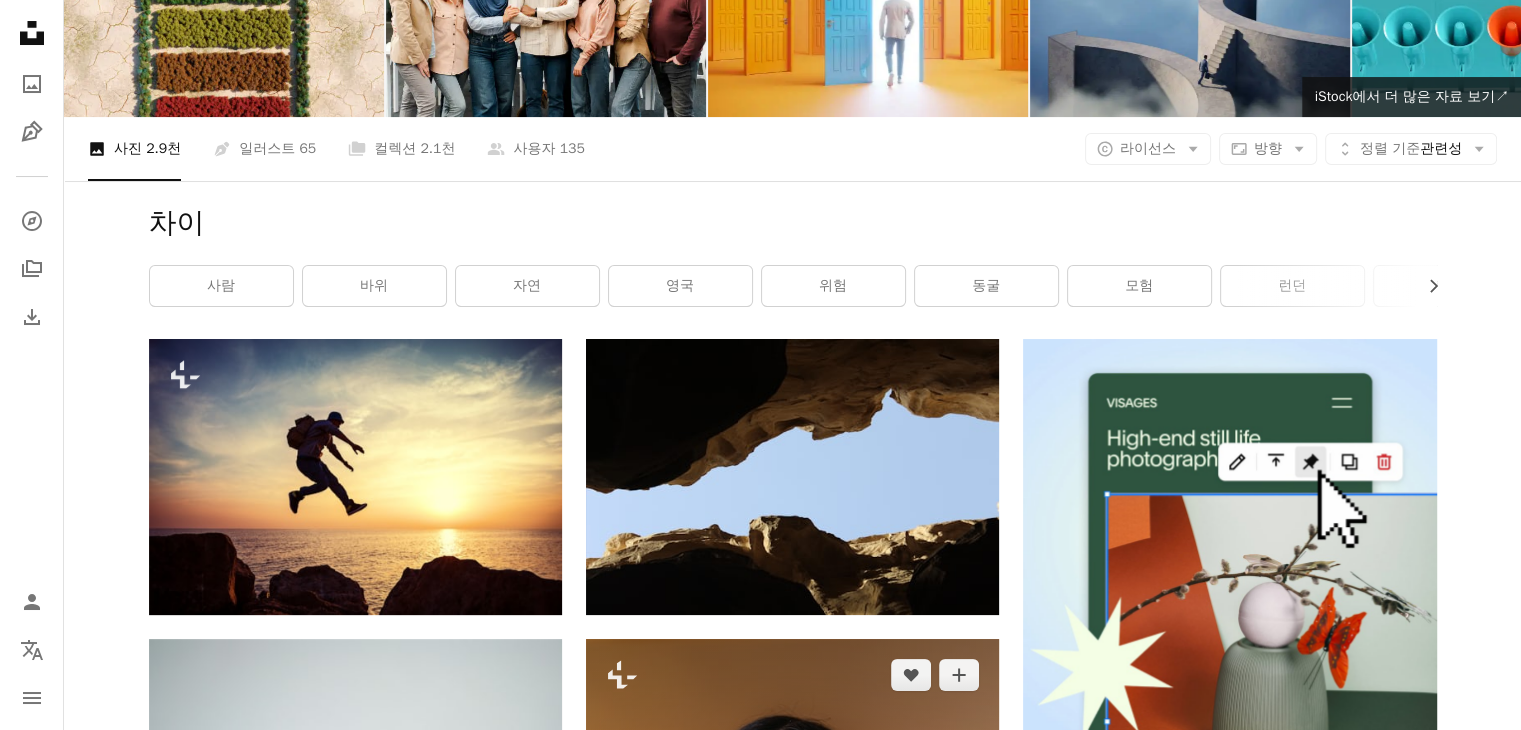 scroll, scrollTop: 0, scrollLeft: 0, axis: both 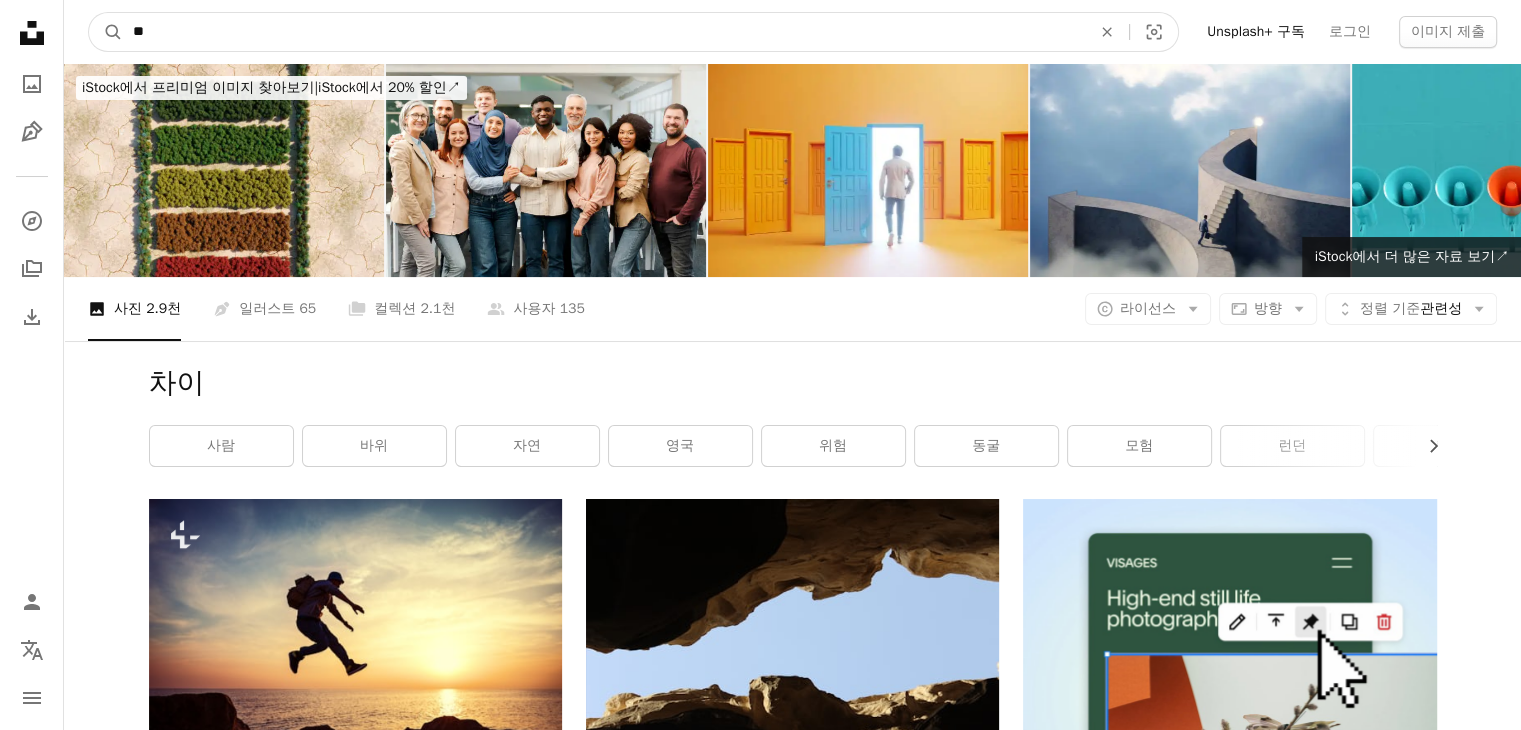 click on "**" at bounding box center (604, 32) 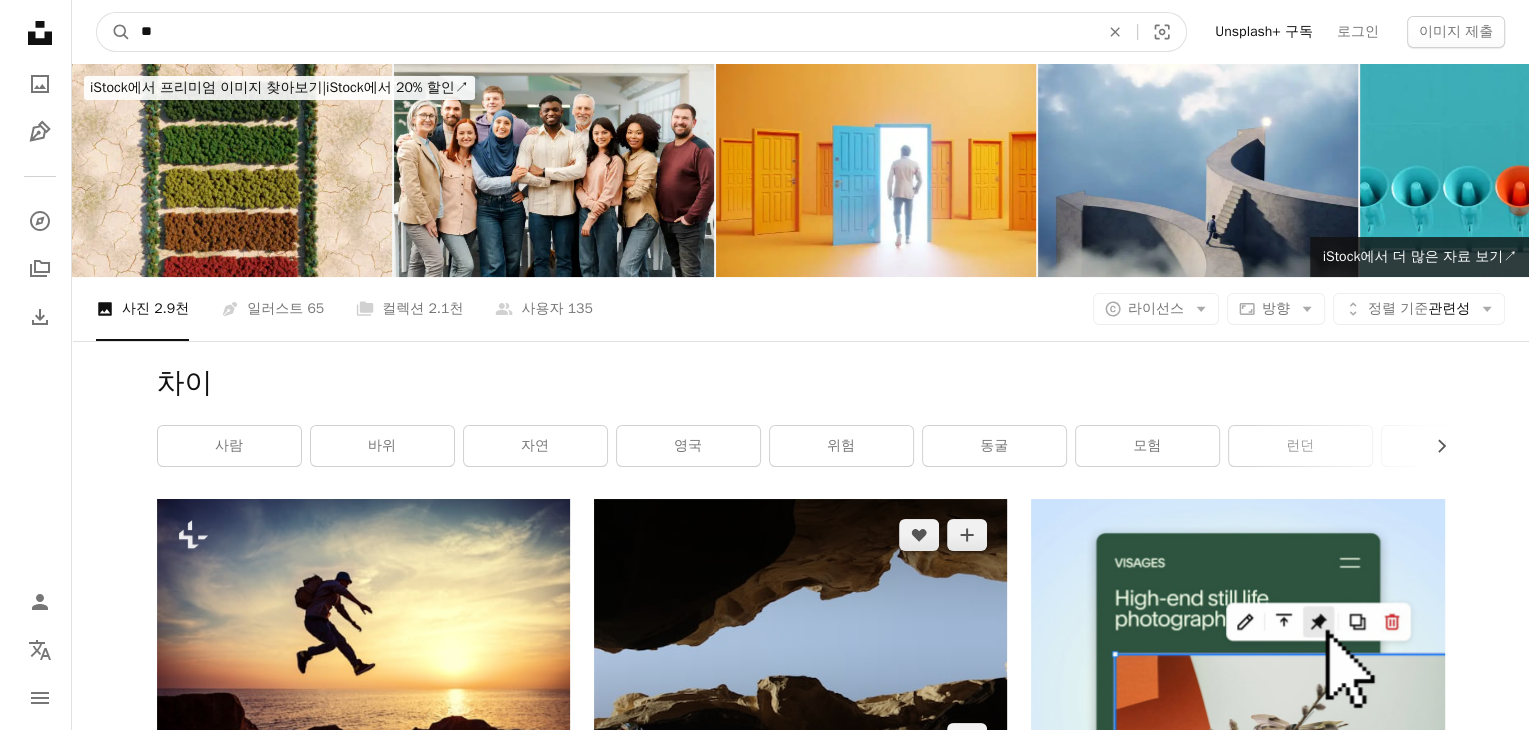 scroll, scrollTop: 300, scrollLeft: 0, axis: vertical 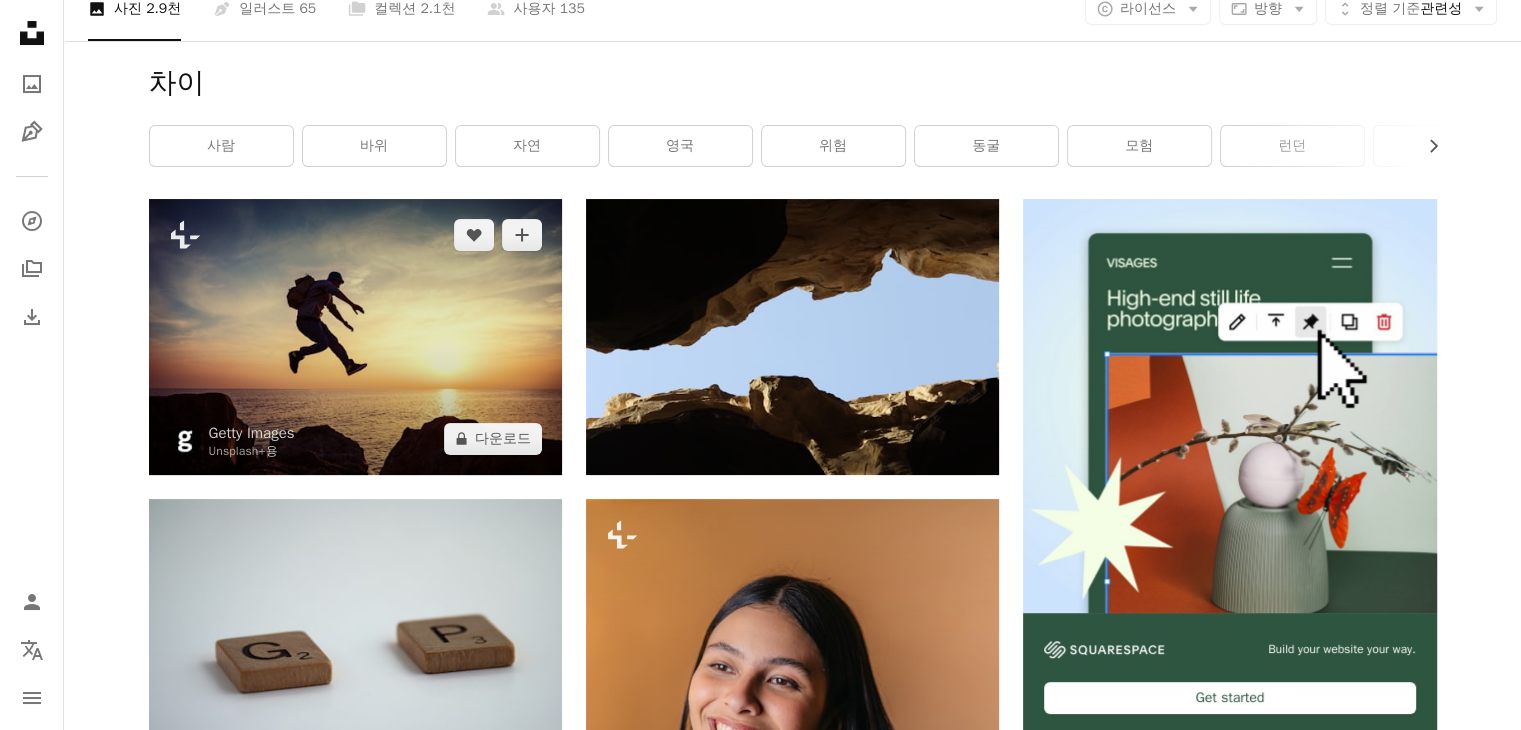 click at bounding box center (355, 336) 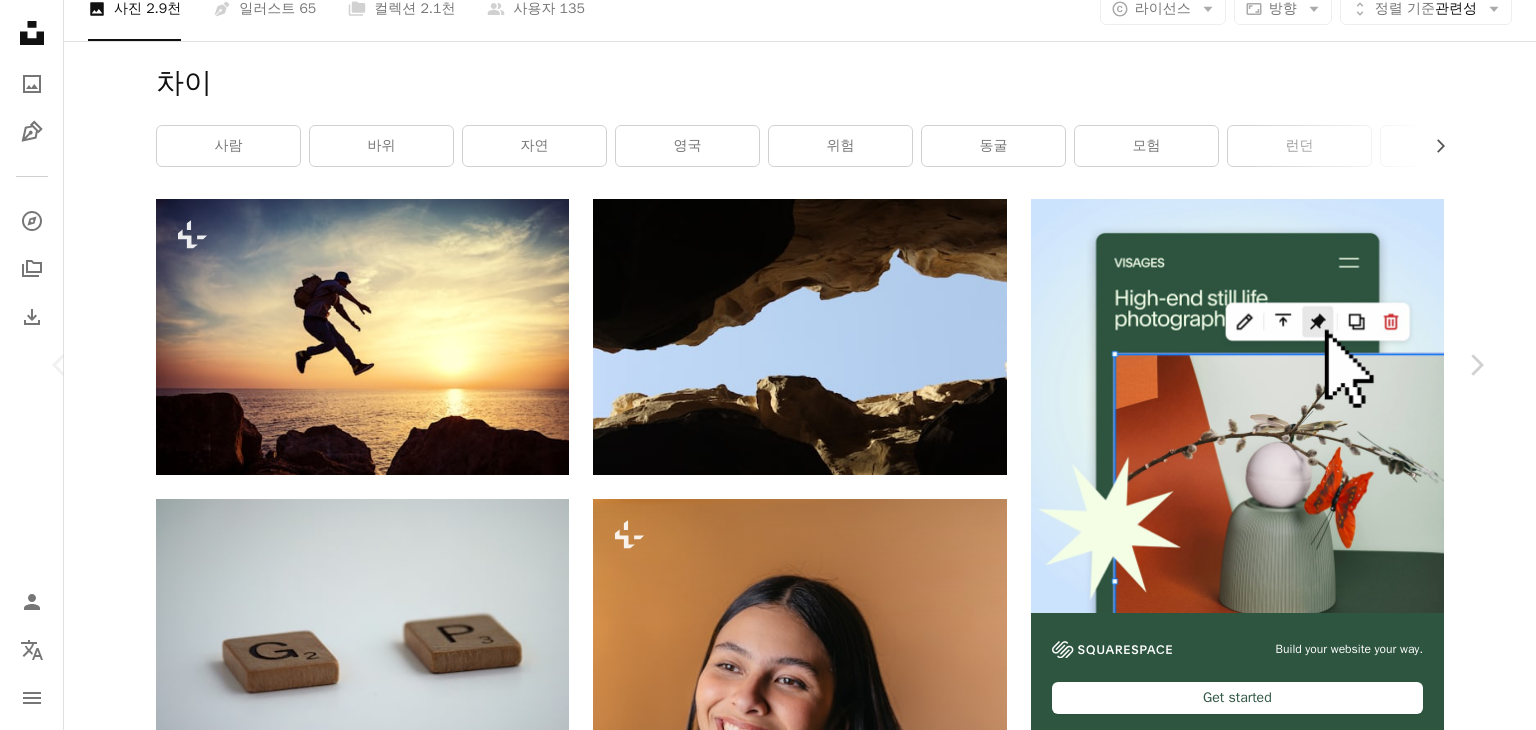 click on "Getty Images Unsplash+ 용 A heart A plus sign A lock 다운로드" at bounding box center (760, 4667) 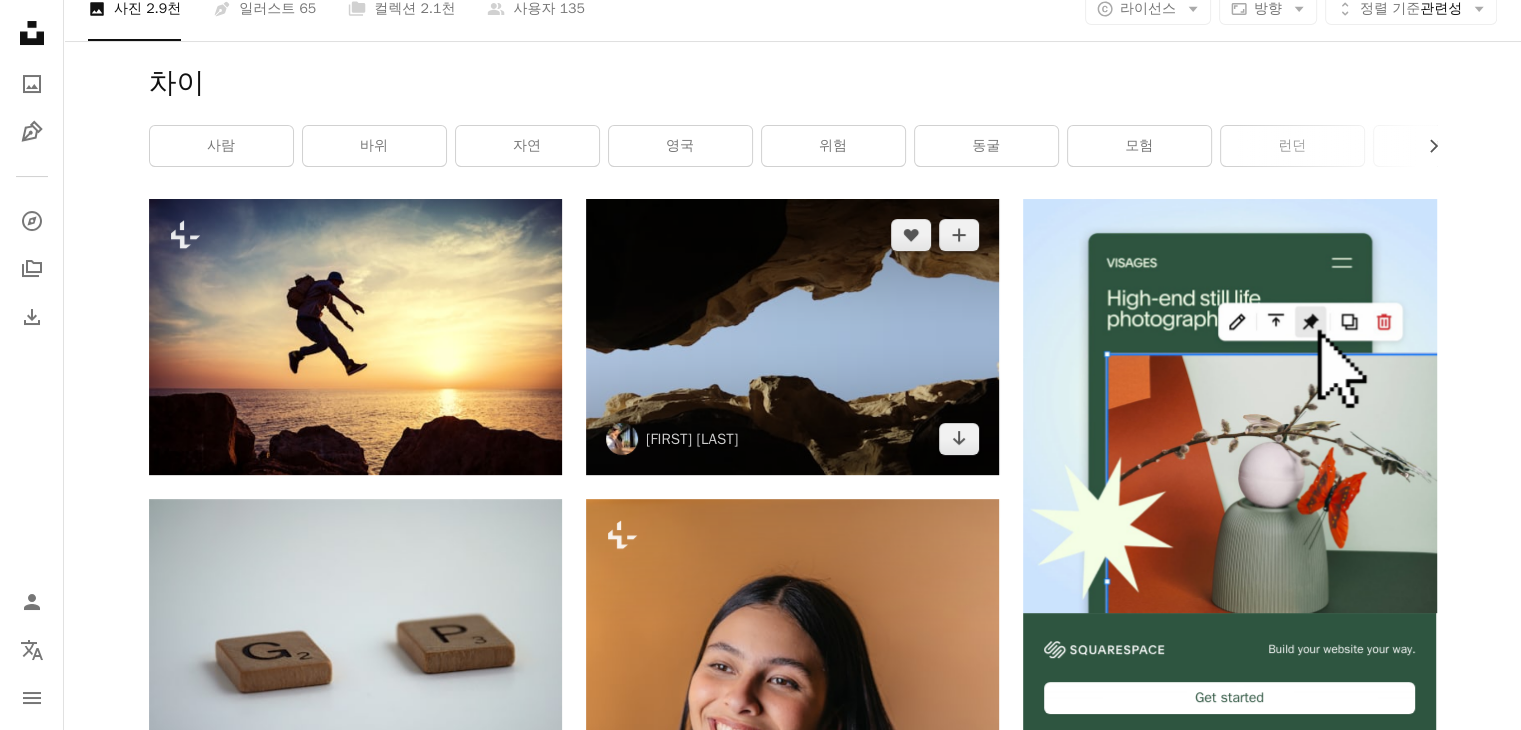 click at bounding box center (792, 336) 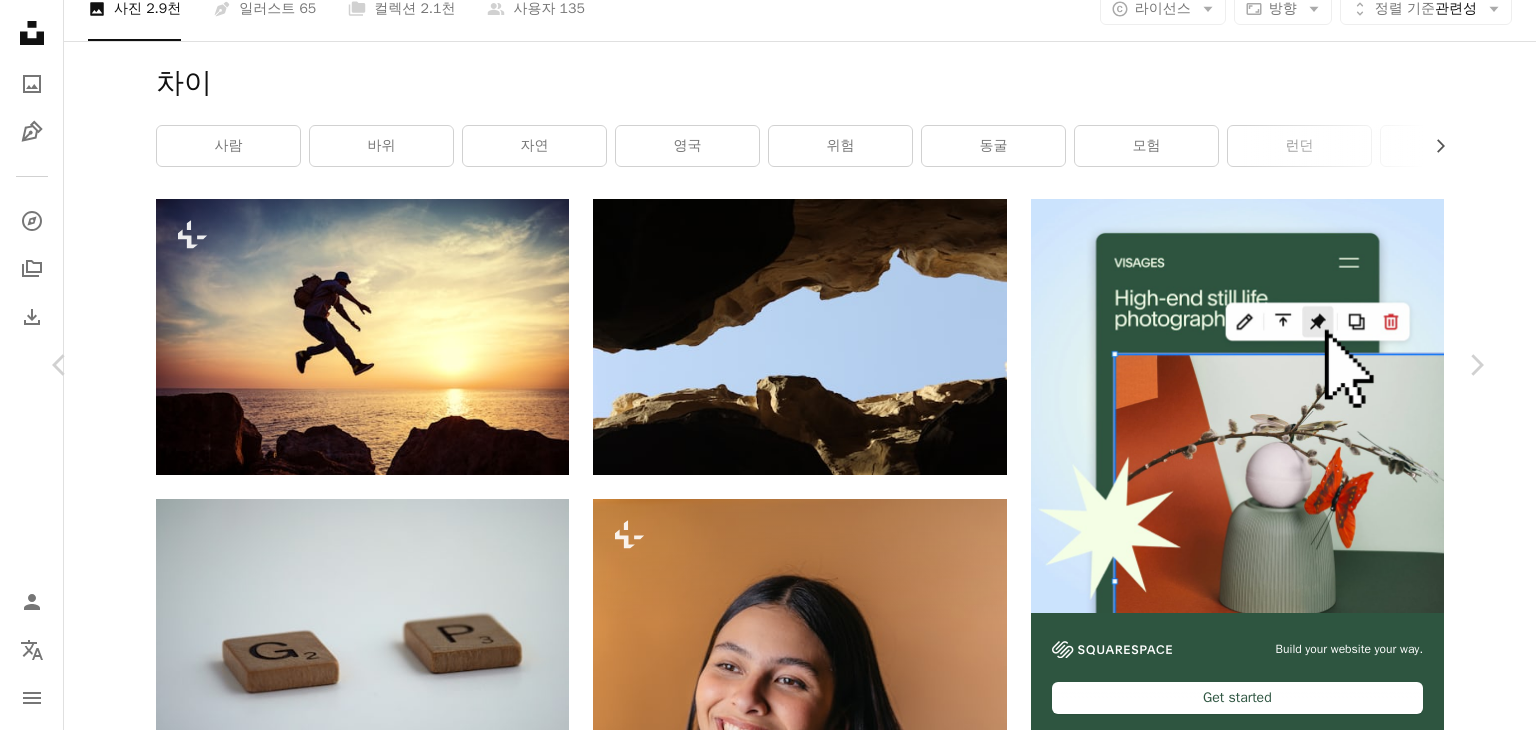 click on "무료 다운로드" at bounding box center [1286, 4667] 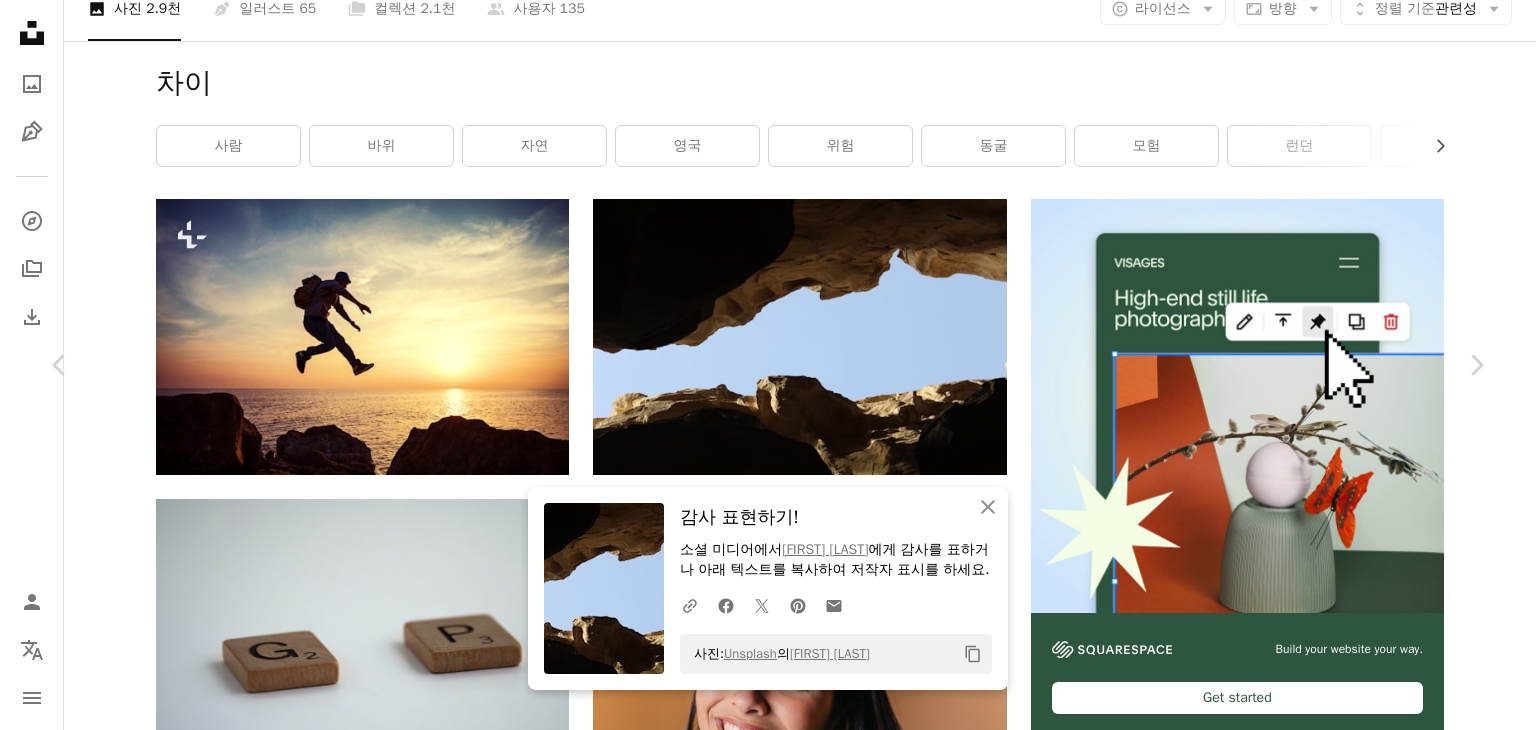 drag, startPoint x: 1348, startPoint y: 156, endPoint x: 1032, endPoint y: 179, distance: 316.8359 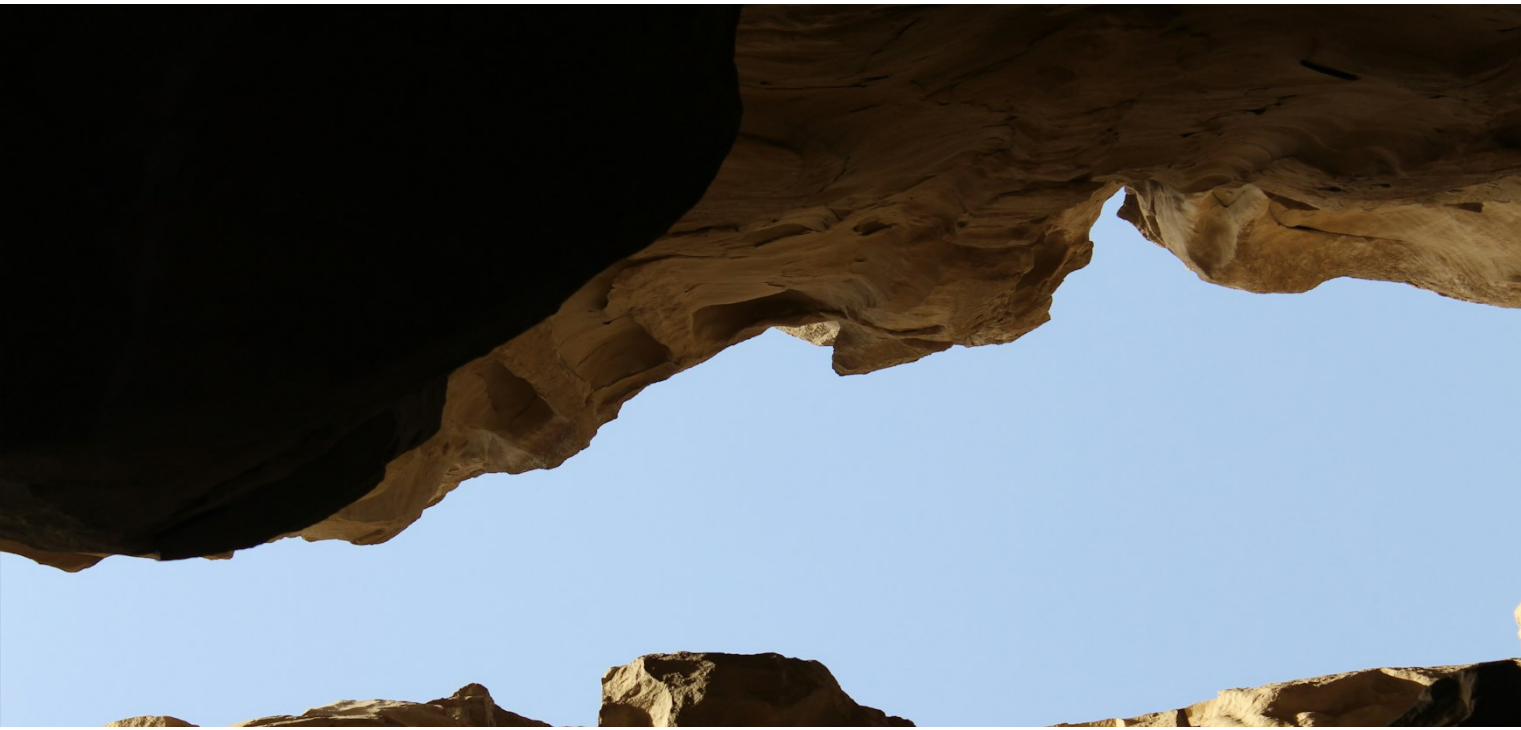 scroll, scrollTop: 137, scrollLeft: 0, axis: vertical 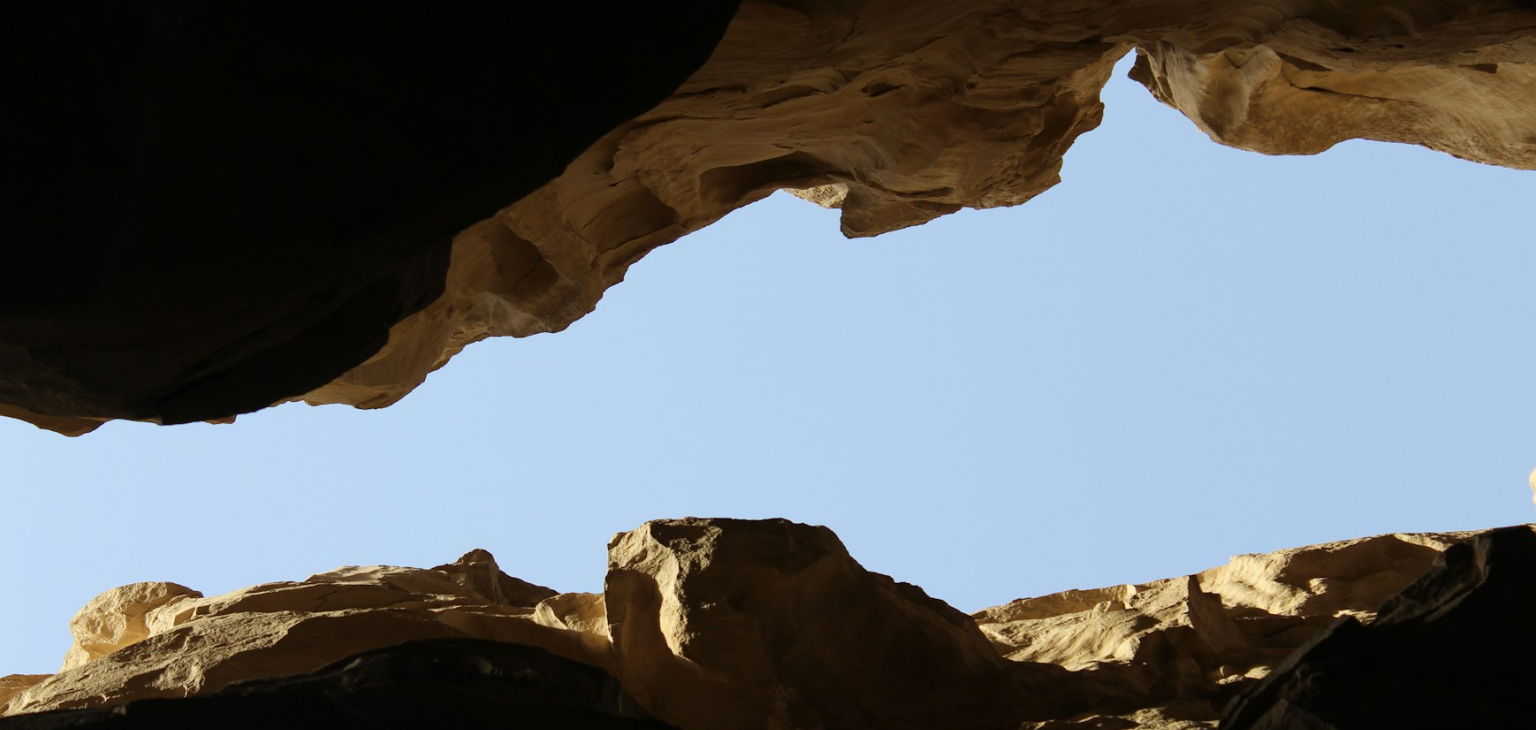 click at bounding box center (768, 374) 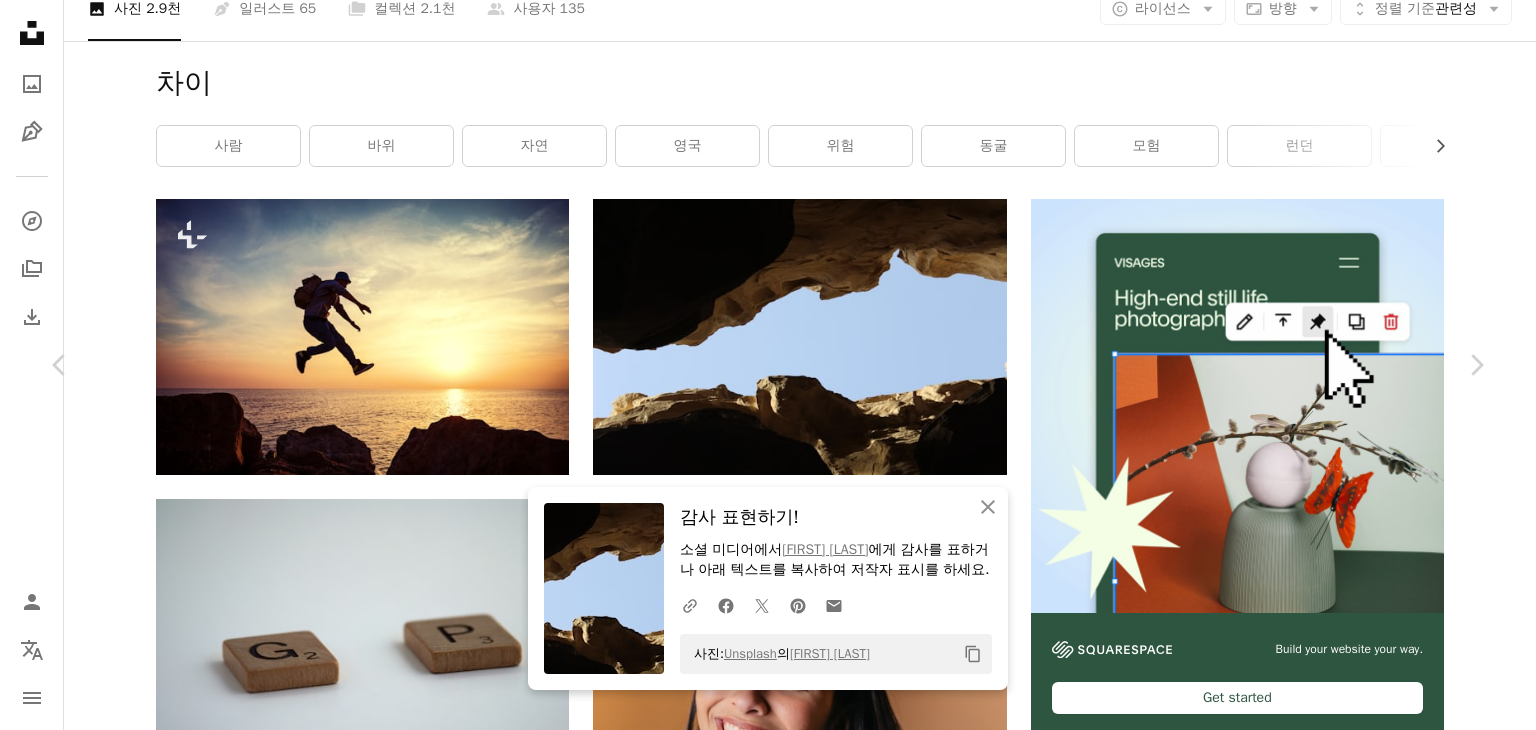 click on "Copy content" at bounding box center [973, 654] 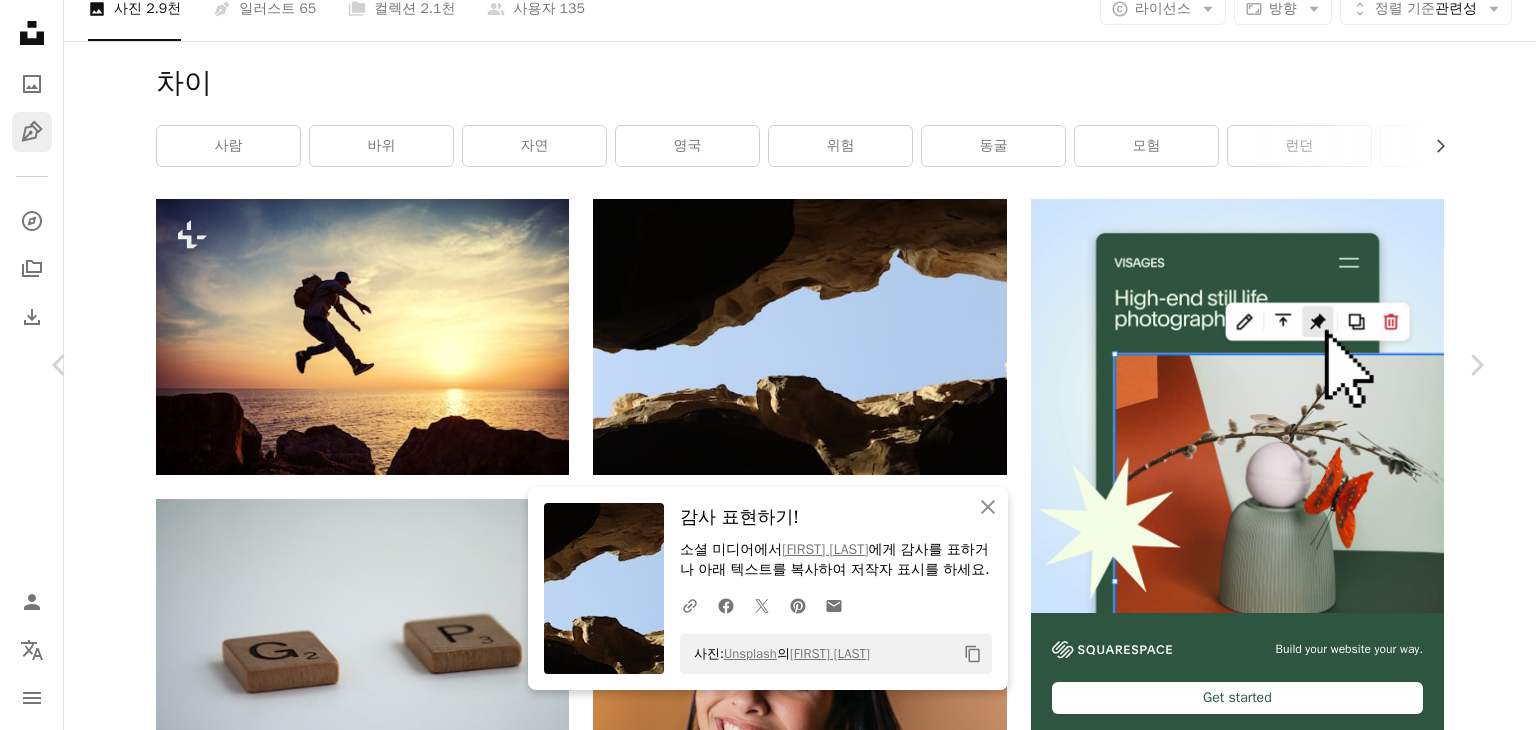 drag, startPoint x: 28, startPoint y: 131, endPoint x: 40, endPoint y: 143, distance: 16.970562 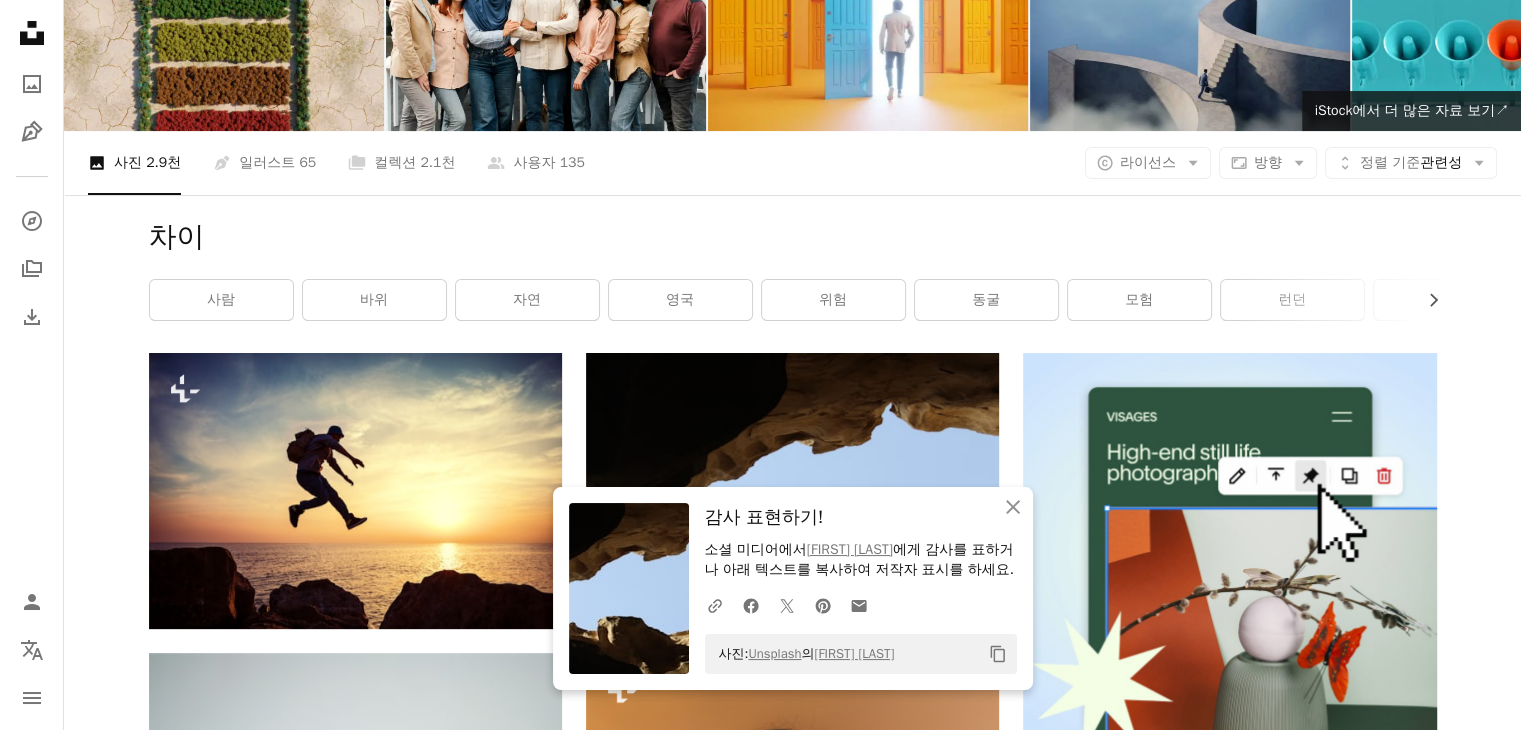 scroll, scrollTop: 0, scrollLeft: 0, axis: both 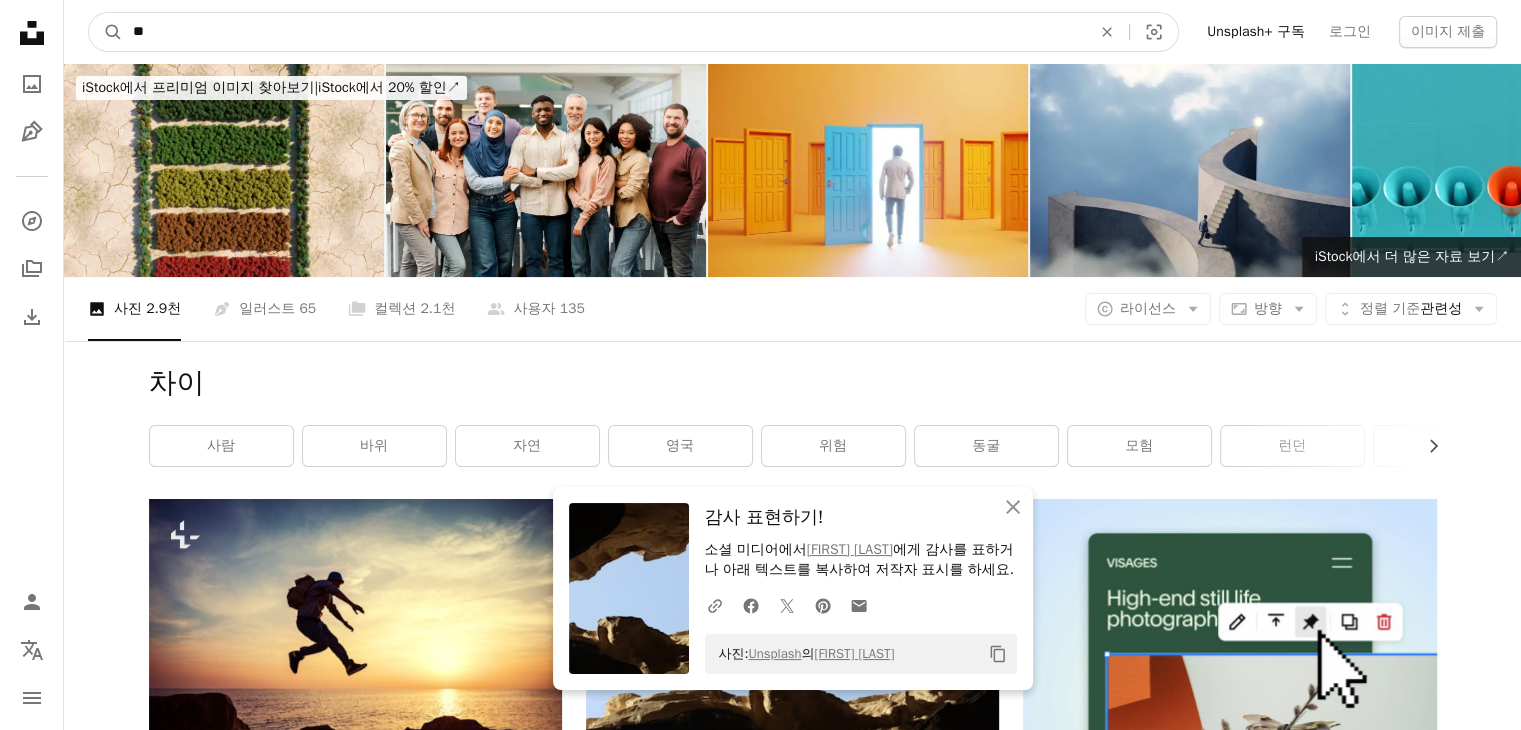 click on "**" at bounding box center [604, 32] 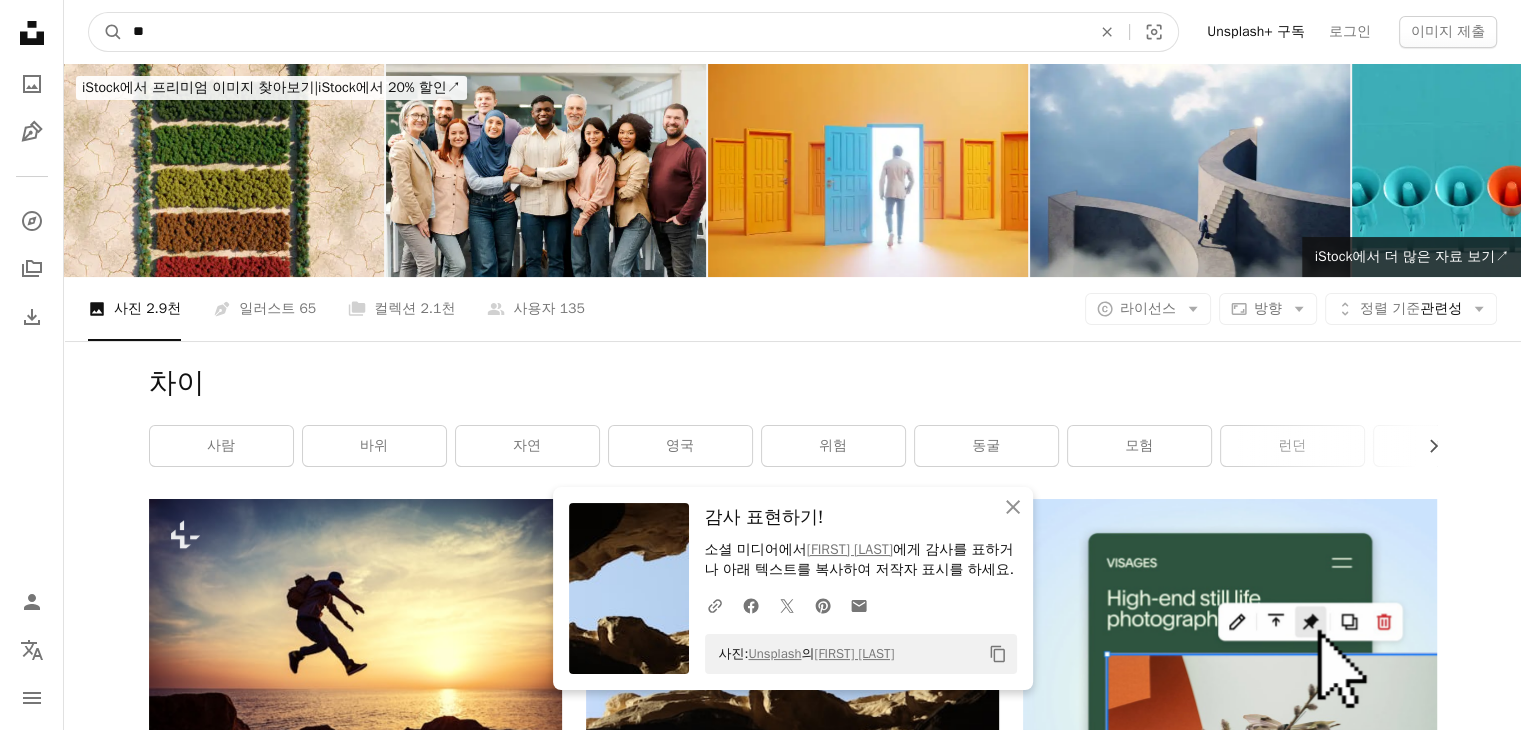 type on "**" 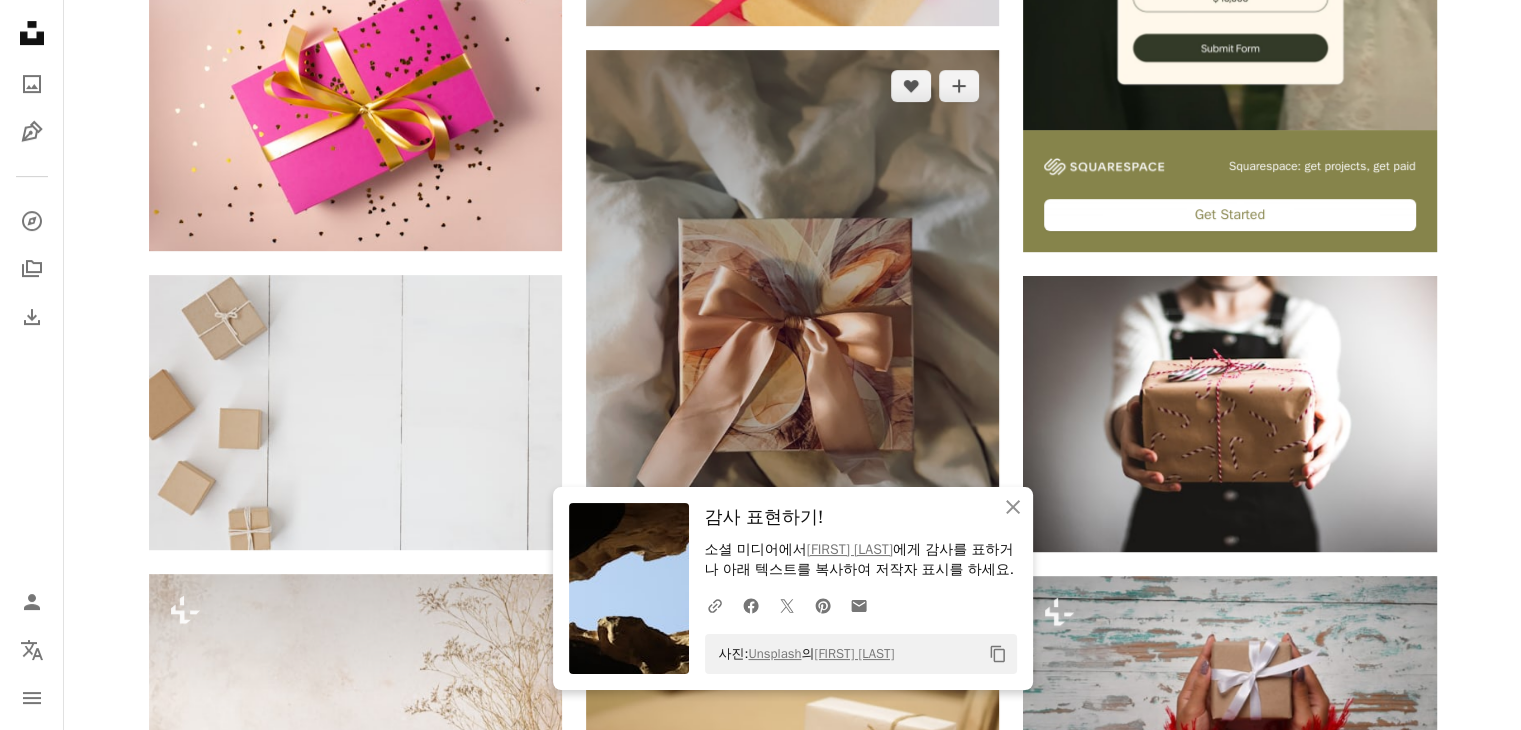 scroll, scrollTop: 900, scrollLeft: 0, axis: vertical 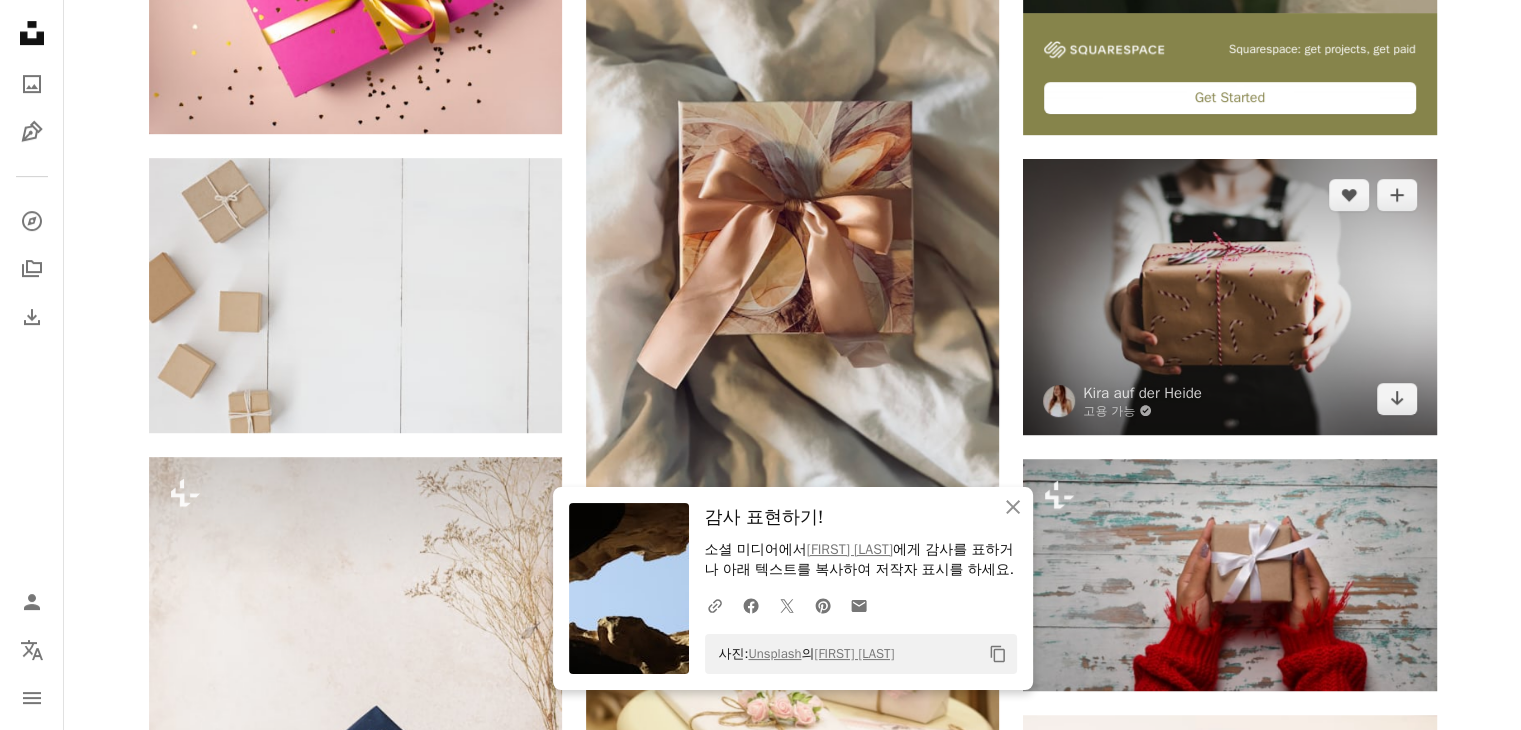 click at bounding box center (1229, 296) 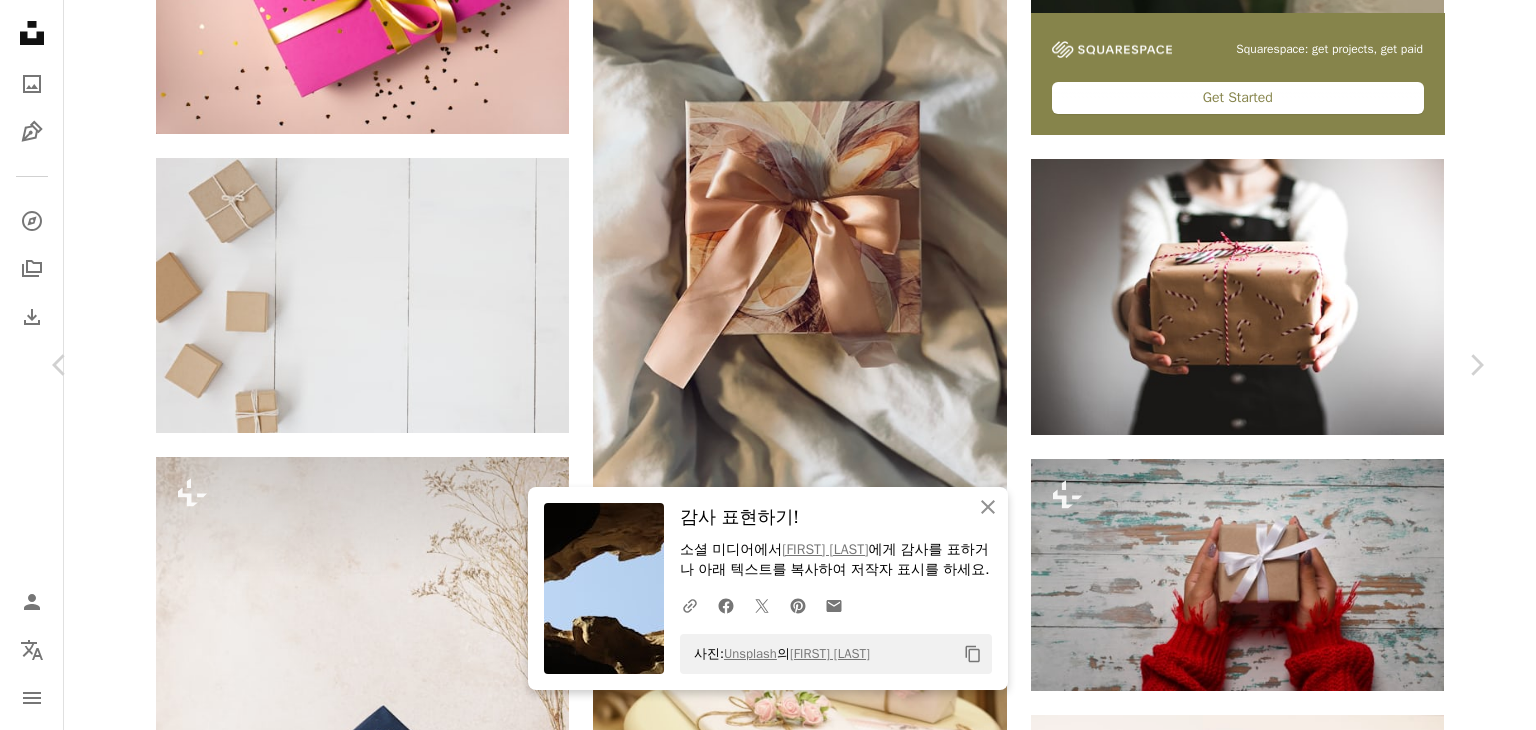 click on "무료 다운로드" at bounding box center [1286, 3784] 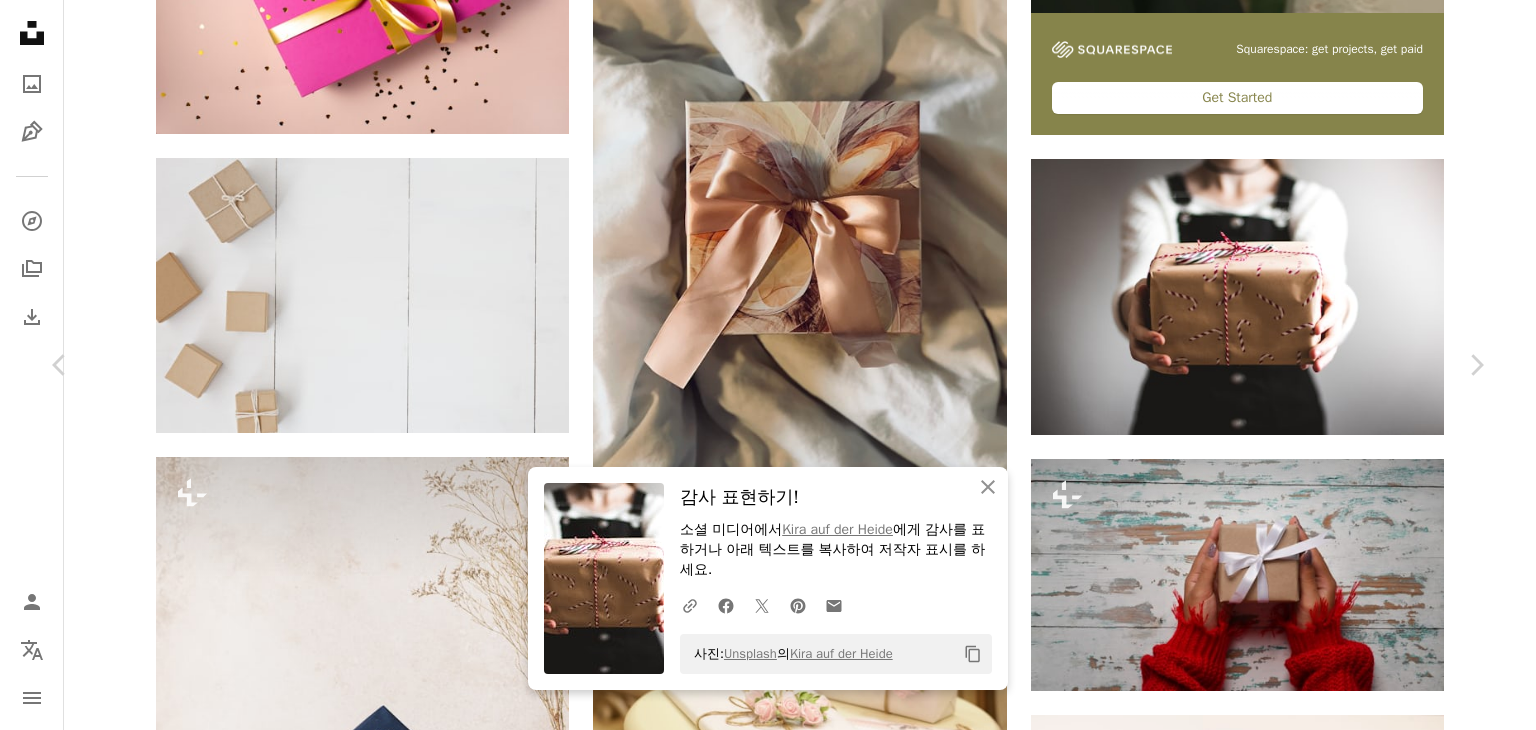 click on "사진:  Unsplash 의 [FIRST] [LAST]
Copy content" at bounding box center (836, 654) 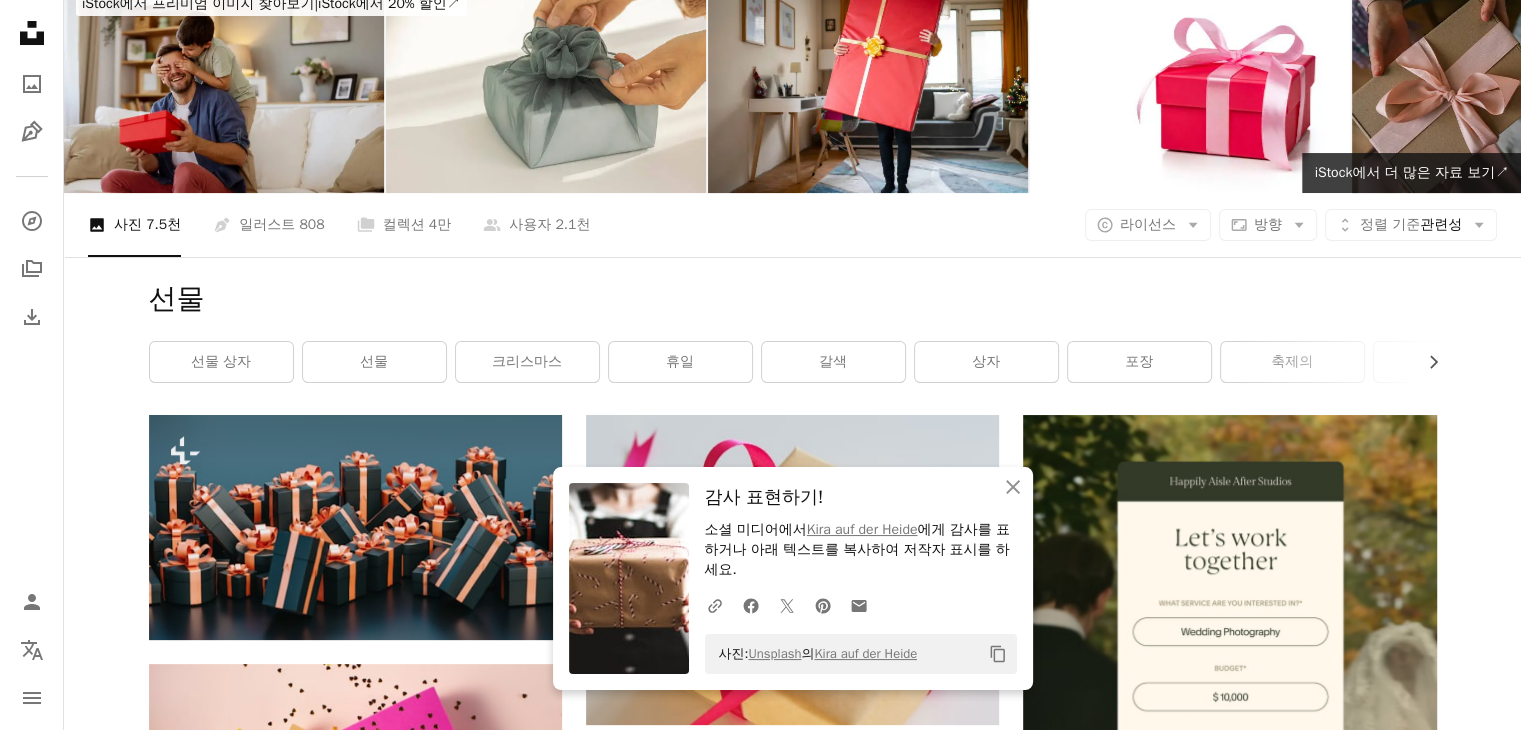 scroll, scrollTop: 0, scrollLeft: 0, axis: both 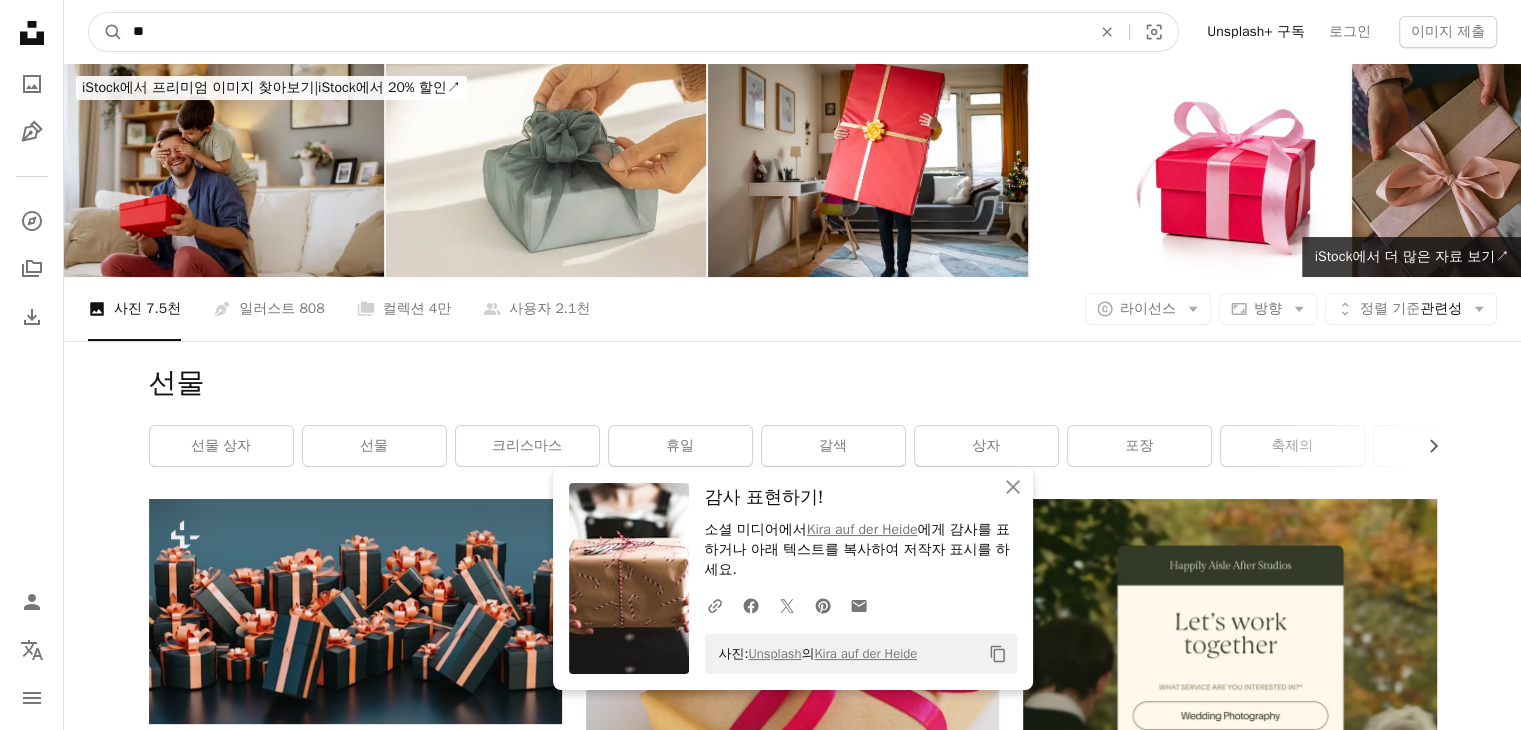 click on "A magnifying glass ** An X shape Visual search" at bounding box center (633, 32) 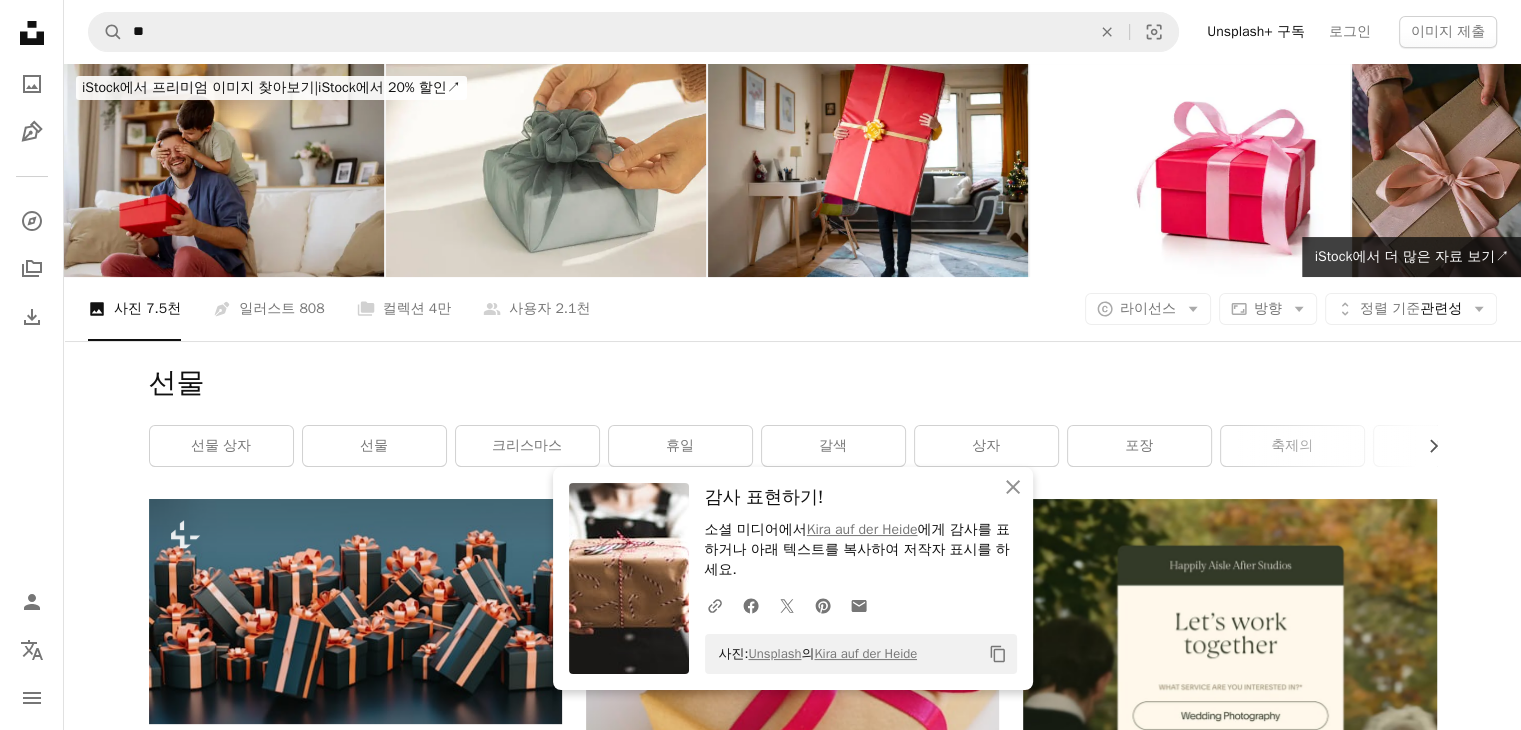 click on "A magnifying glass ** An X shape Visual search Unsplash+ 구독 로그인 이미지 제출" at bounding box center [792, 32] 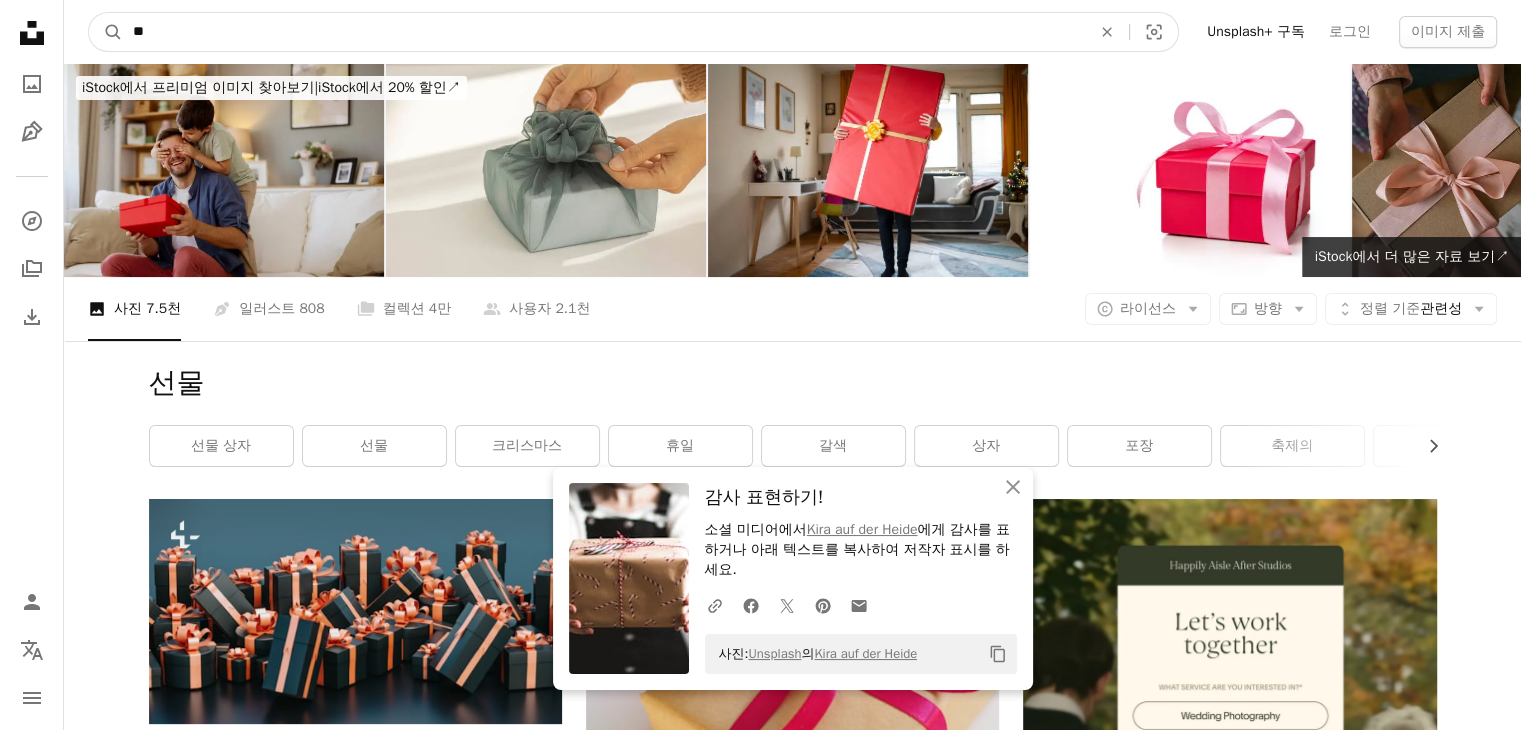 click on "**" at bounding box center [604, 32] 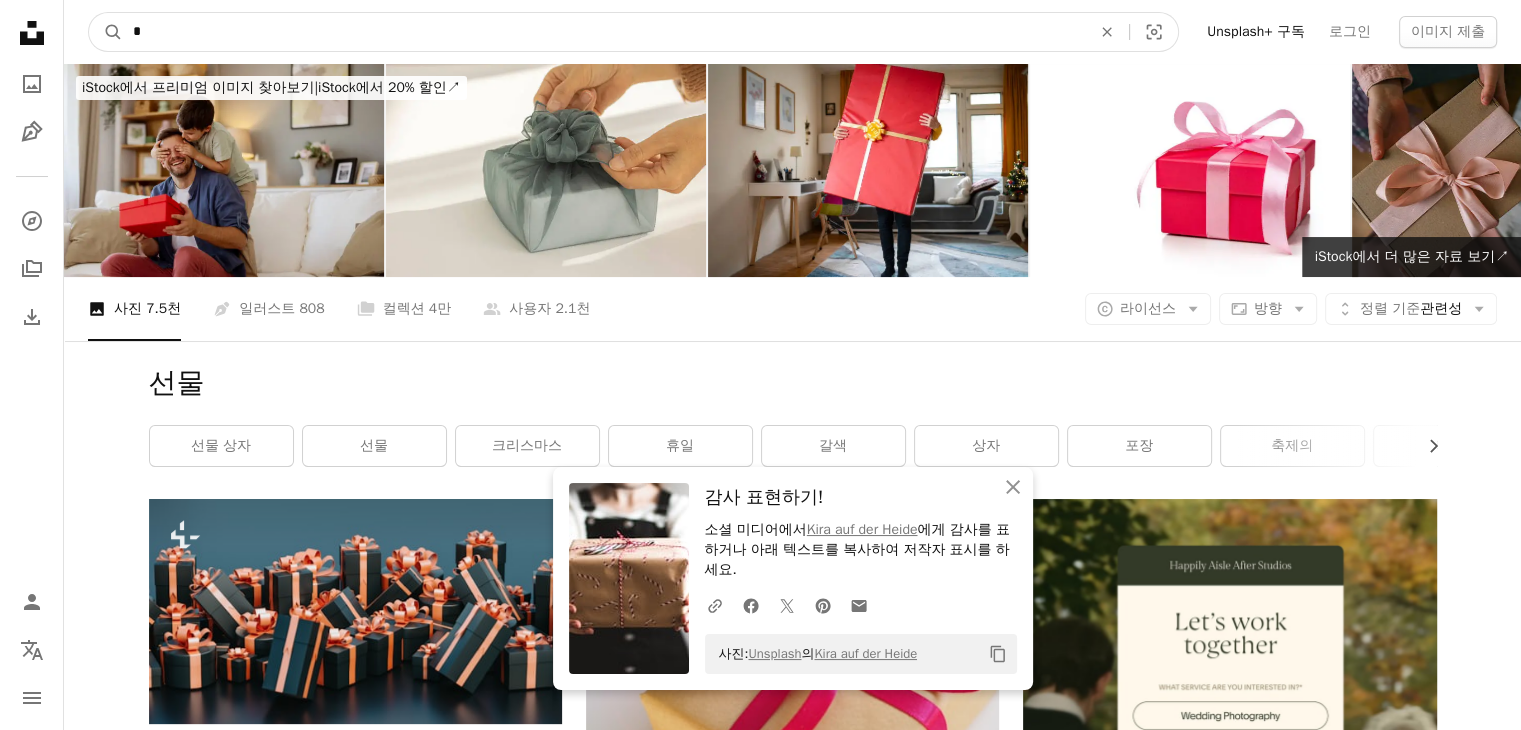 type on "**" 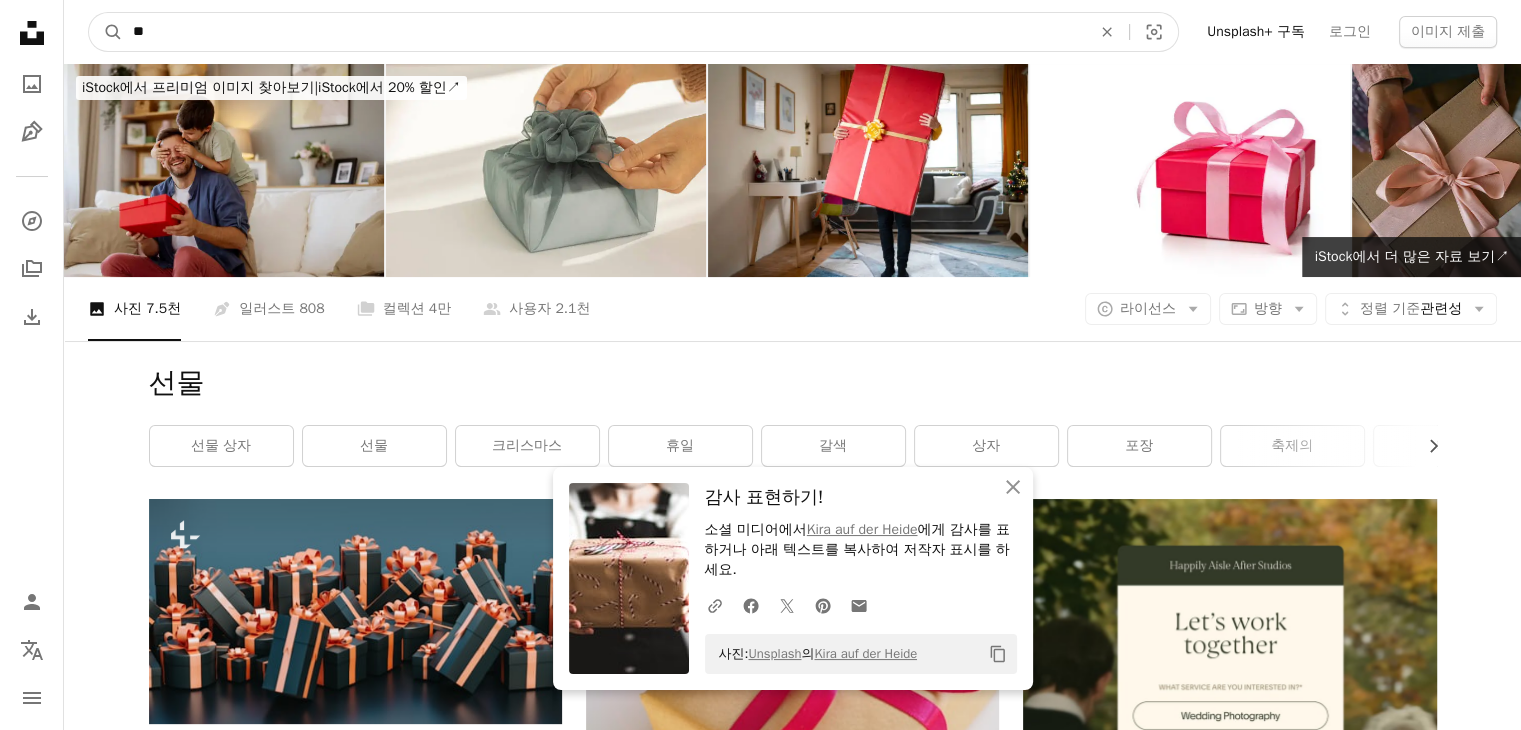 click on "A magnifying glass" at bounding box center [106, 32] 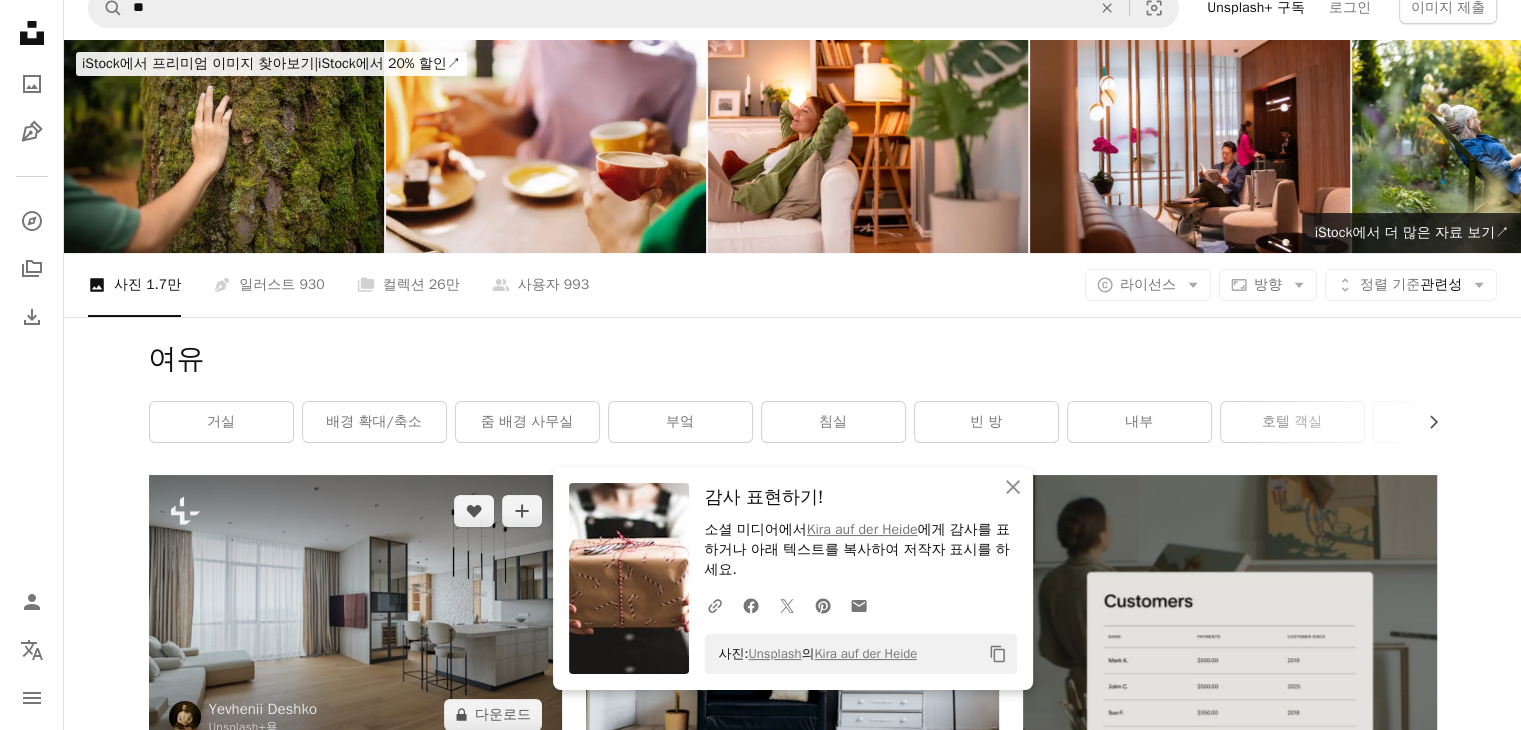 scroll, scrollTop: 0, scrollLeft: 0, axis: both 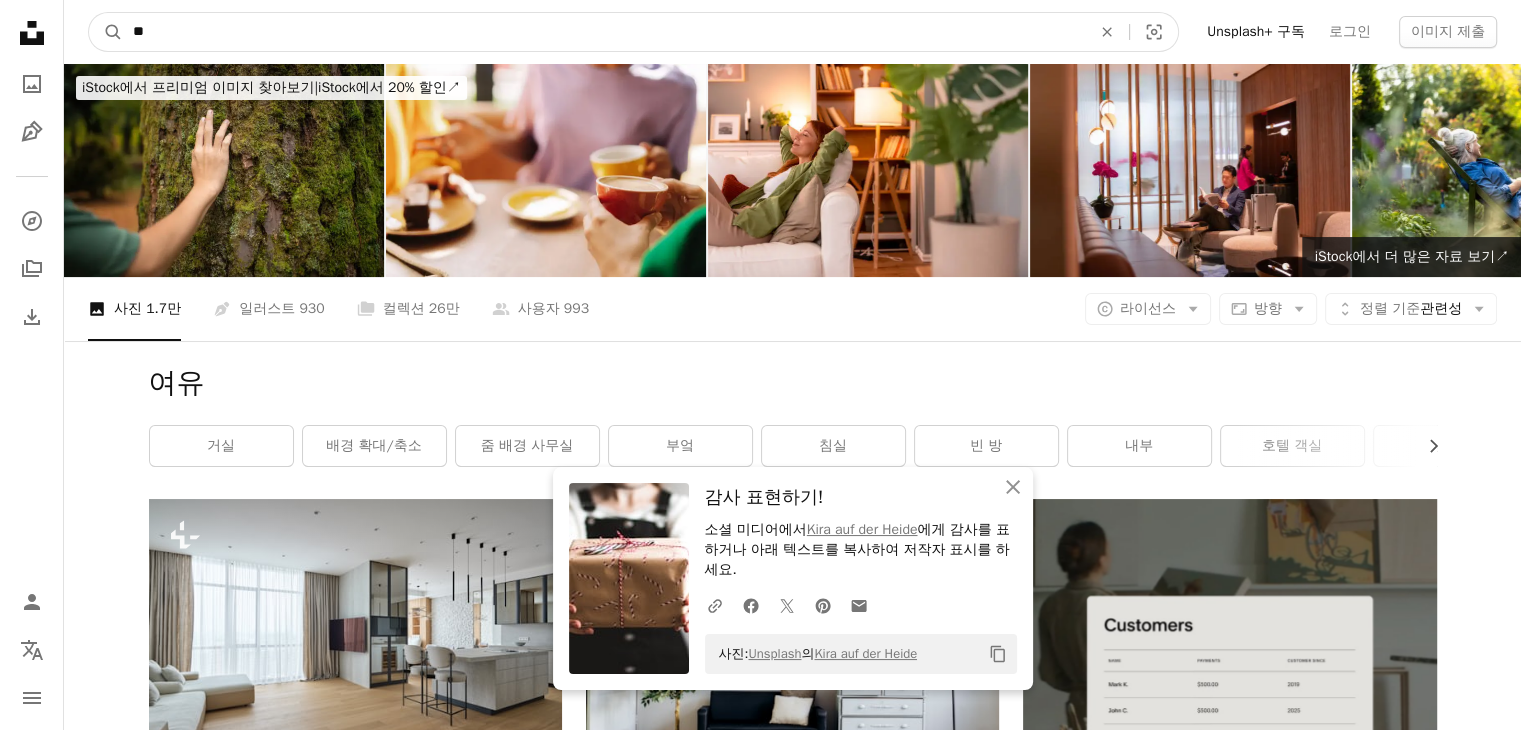 click on "**" at bounding box center (604, 32) 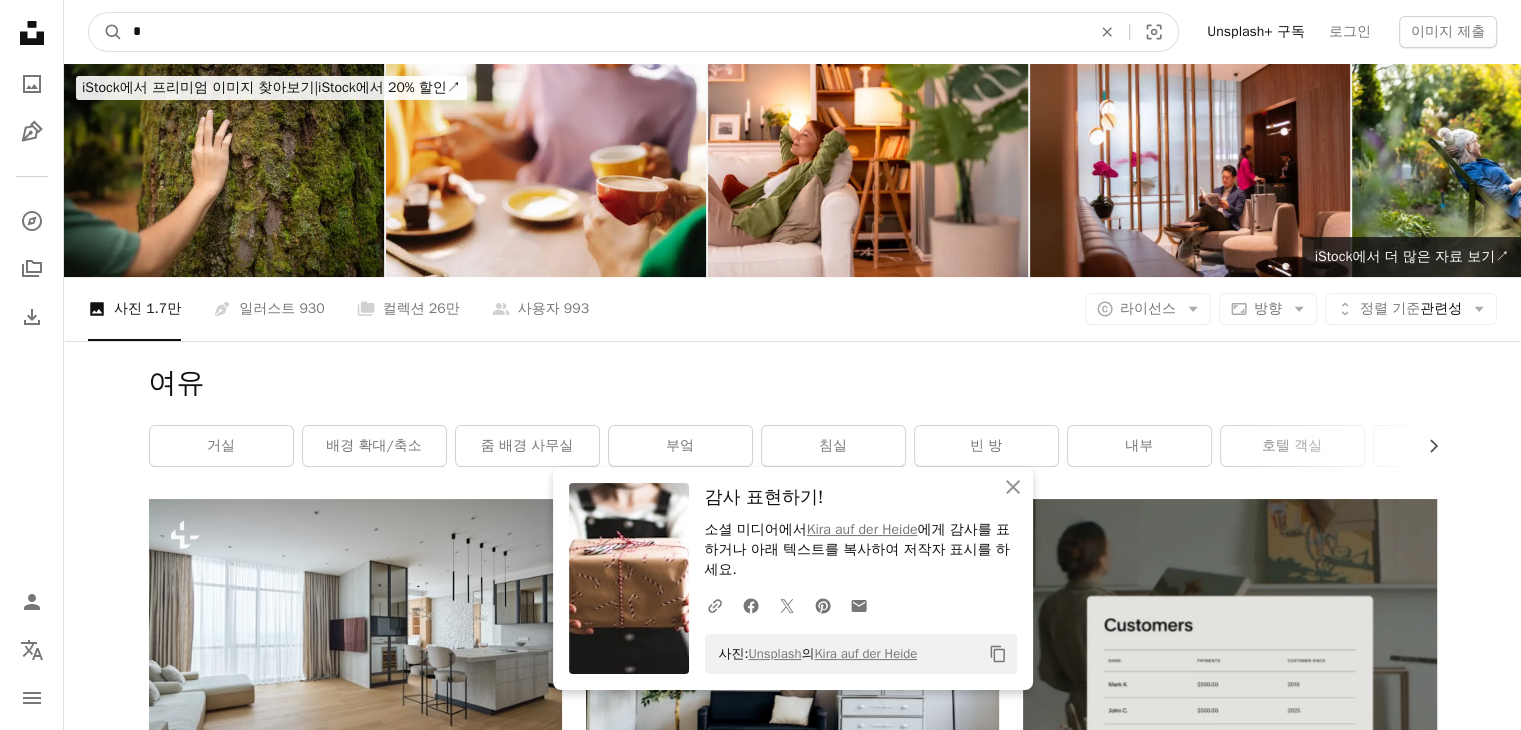 type on "**" 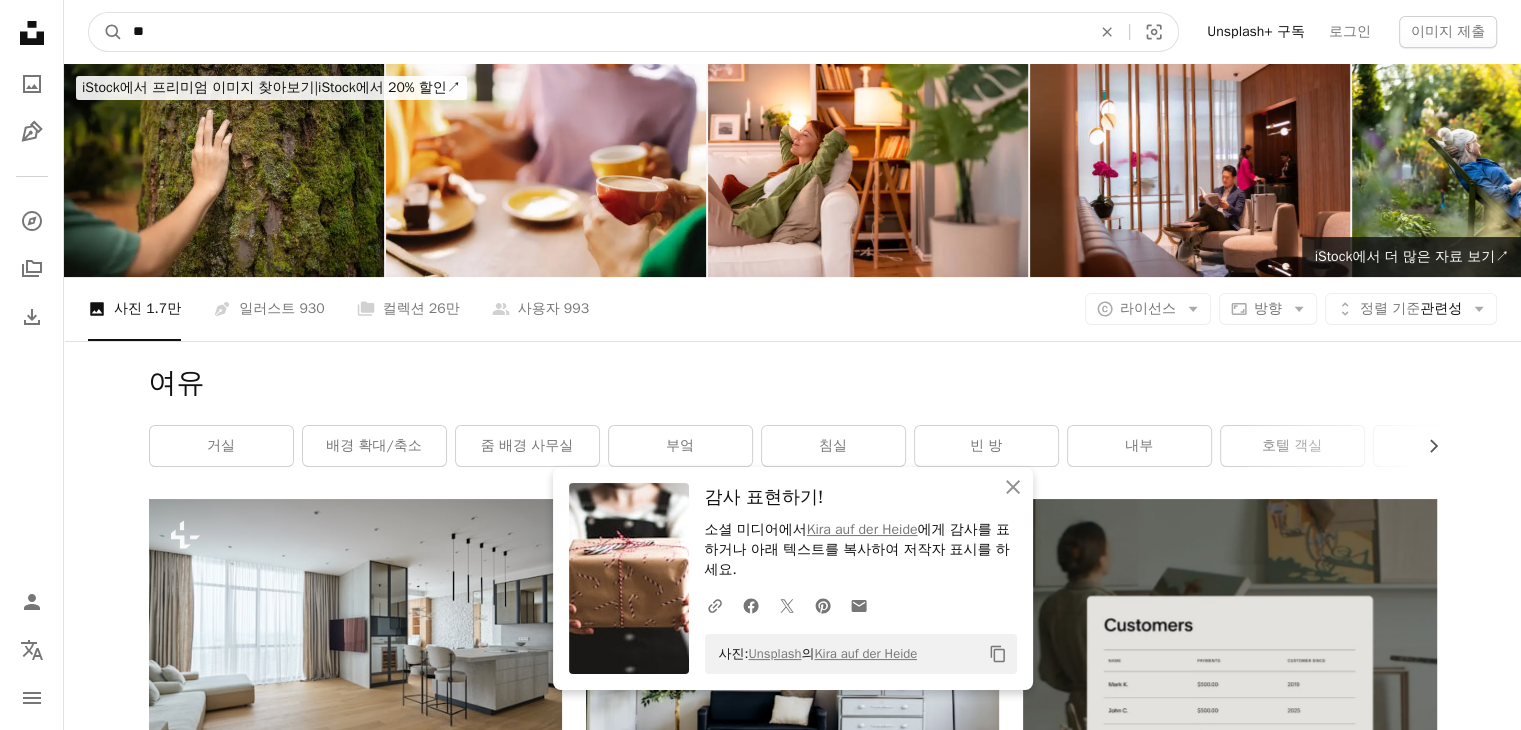click on "A magnifying glass" at bounding box center [106, 32] 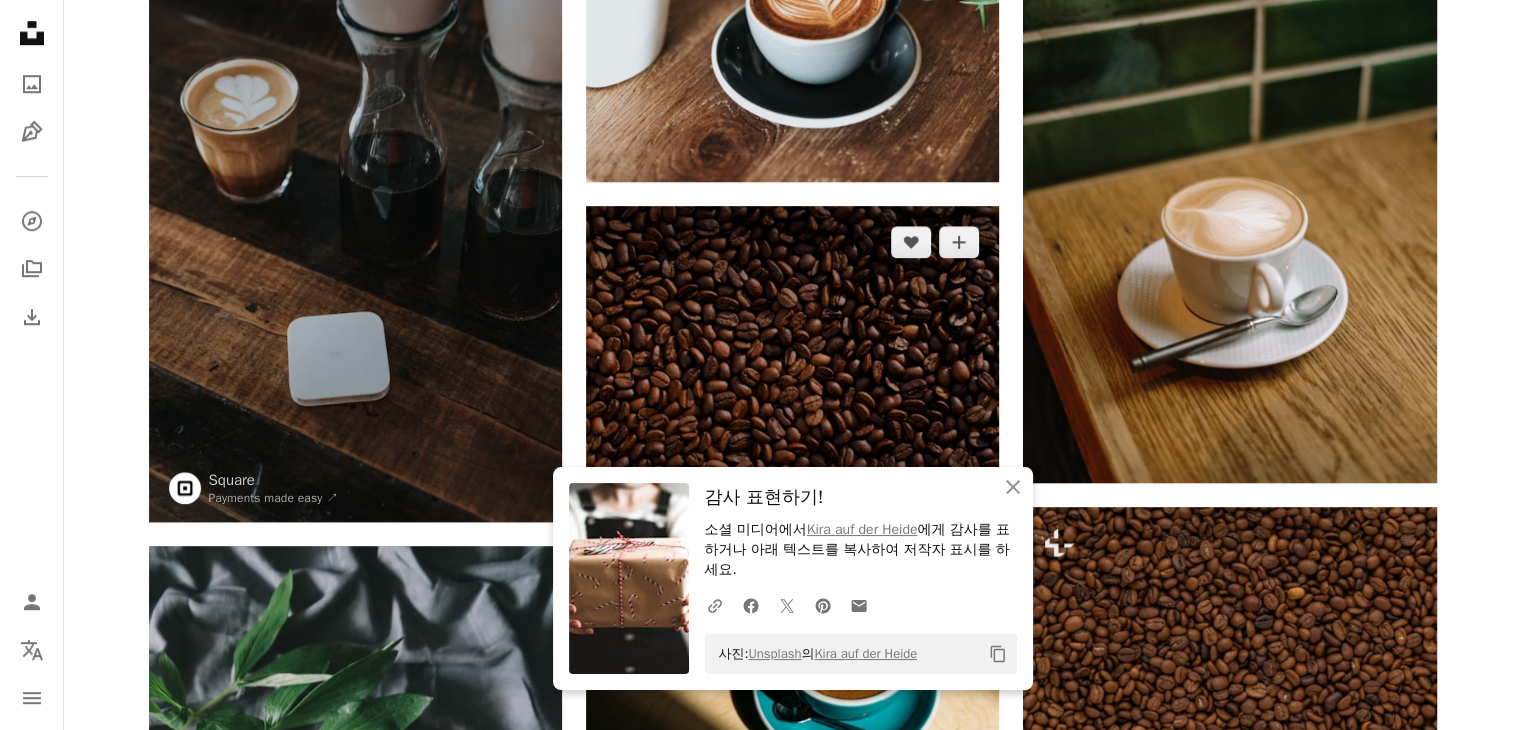 scroll, scrollTop: 1400, scrollLeft: 0, axis: vertical 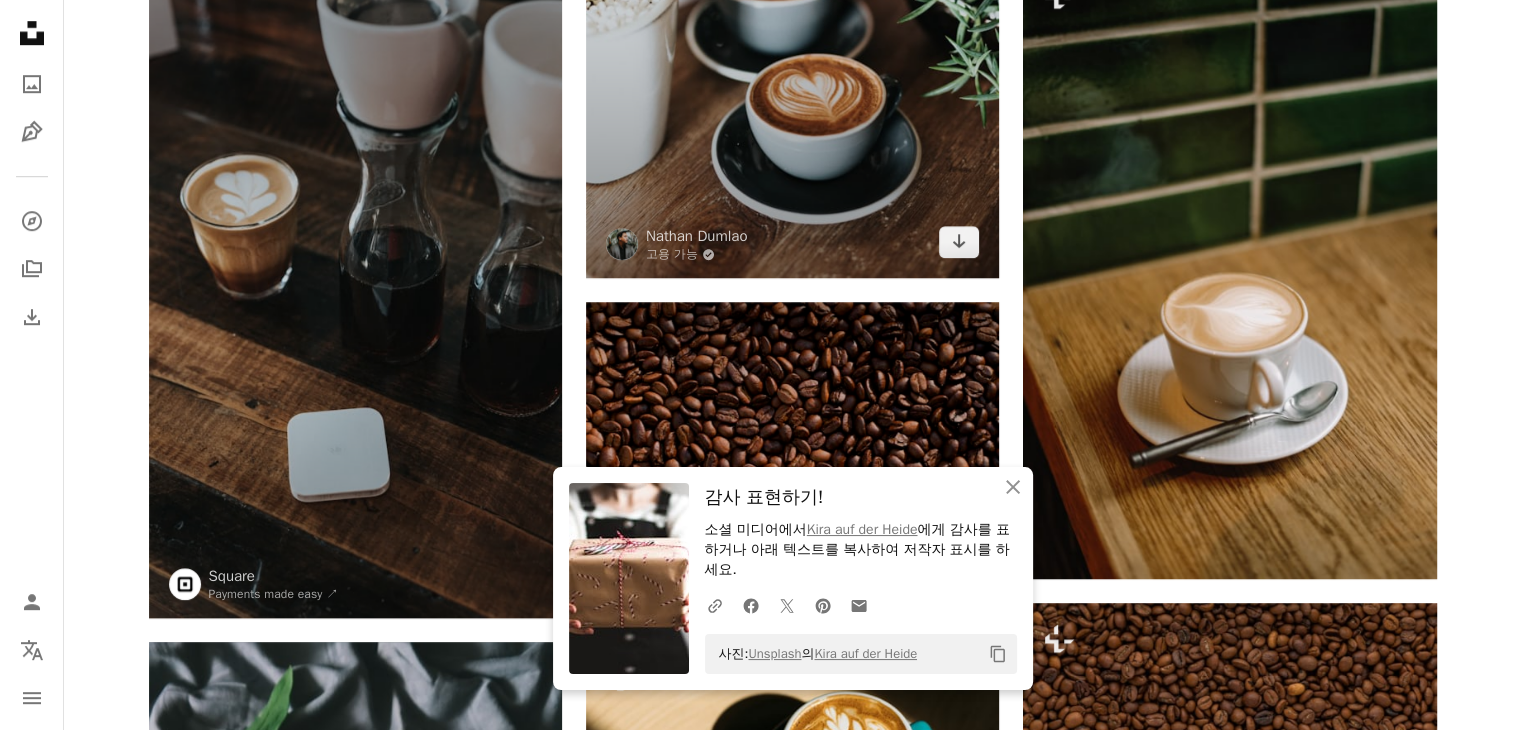 drag, startPoint x: 876, startPoint y: 141, endPoint x: 799, endPoint y: 137, distance: 77.10383 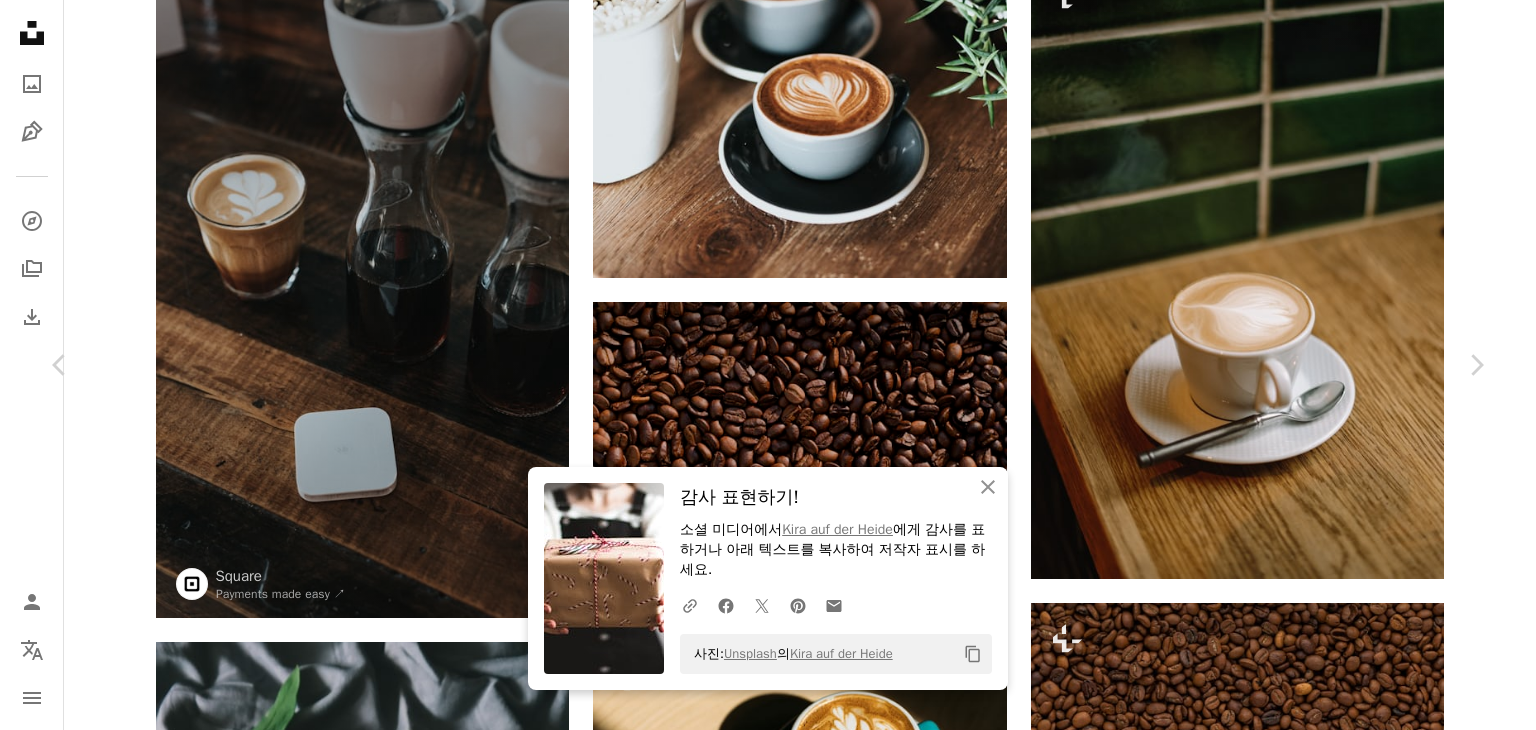 click on "[FIRST] [LAST] A checkmark inside of a circle A heart A plus sign 무료 다운로드 Chevron down" at bounding box center [760, 3603] 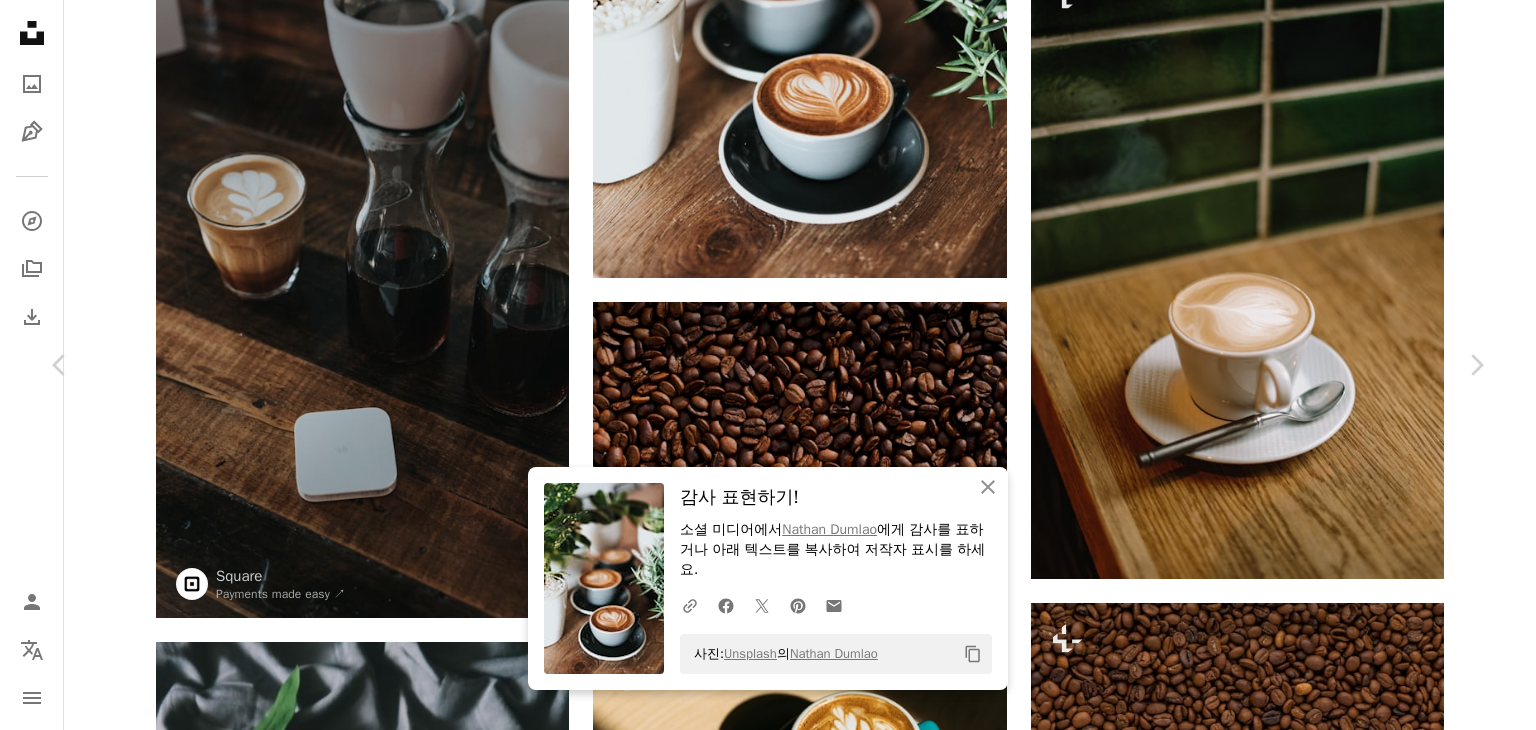 click on "Copy content" at bounding box center [973, 654] 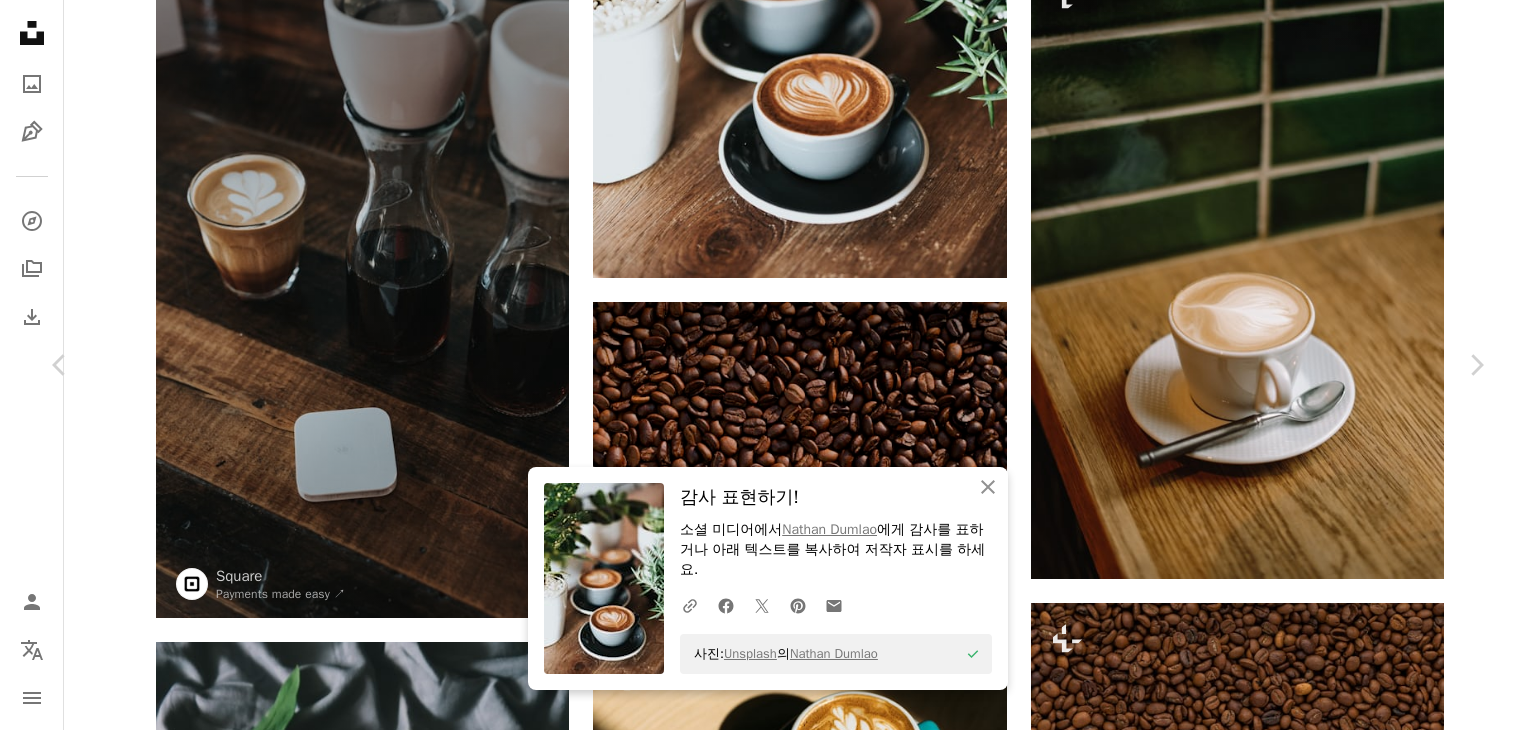 type 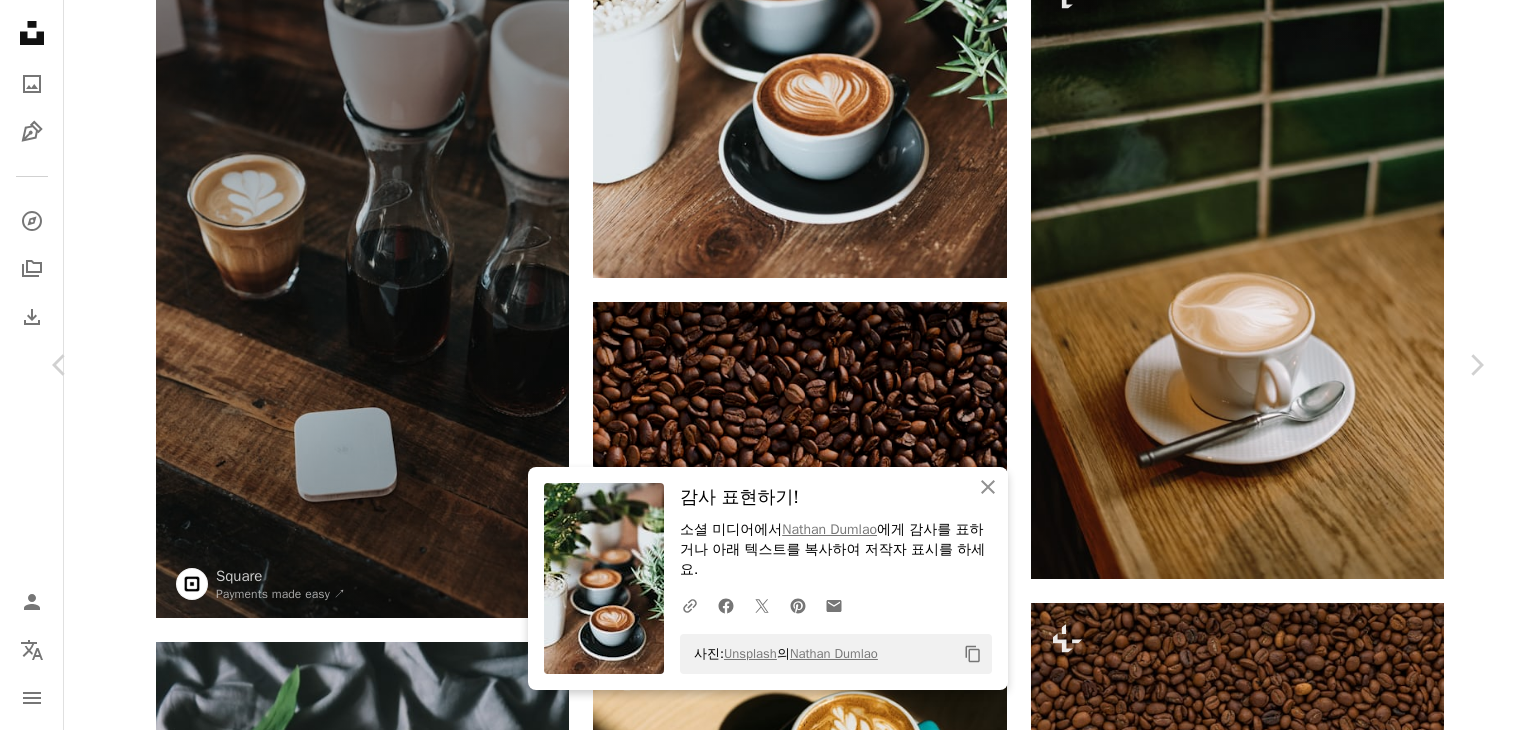 click on "사진: Unsplash의 [FIRST] [LAST]
Copy content [FIRST] [LAST] 고용 가능 A checkmark inside of a circle A heart A plus sign 무료 다운로드 Chevron down Zoom in 조회수 74,577,018 다운로드 596,819 소개 매체 사진 ,  식음료 A forward-right arrow 공유 Info icon 정보 More Actions A map marker Two Guns Espresso, [CITY], [COUNTRY] Calendar outlined 2017년 10월 27일 에 게시됨 Camera Canon, EOS 5D Mark IV Safety Unsplash 라이선스 하에서 무료로 사용 가능 커피 식물 카페 나무 테이블 식물 커피숍 컵 라떼 즙 탁아소 카푸치노 건초 더미 냄비 식물학 카페인 재배 자 접시 커피 문화 굽는 HD 배경화면  |   ↗" at bounding box center [768, 3921] 